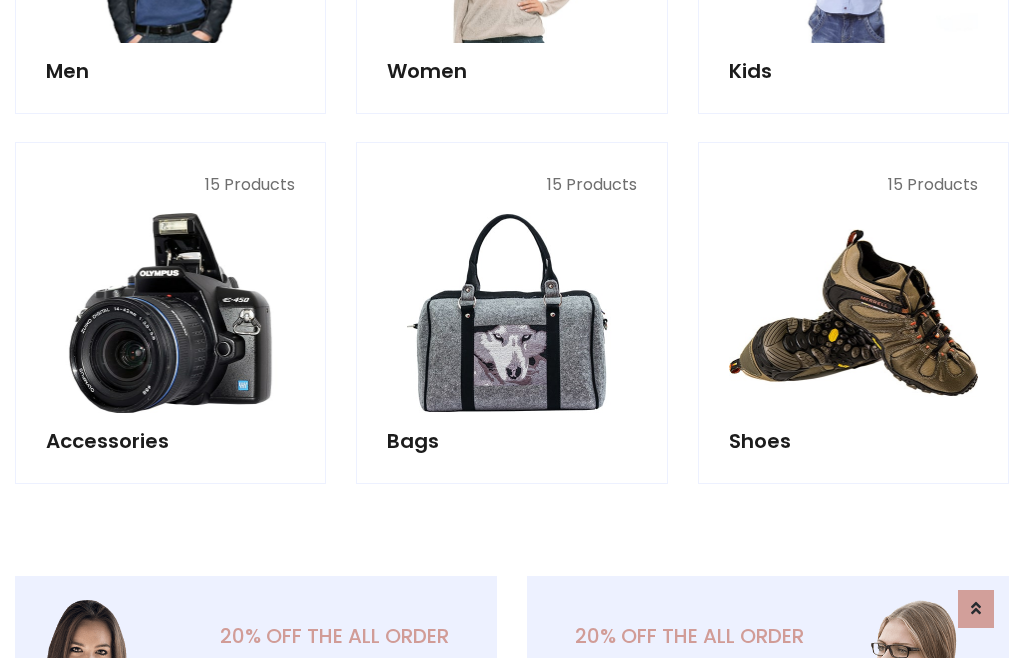 scroll, scrollTop: 853, scrollLeft: 0, axis: vertical 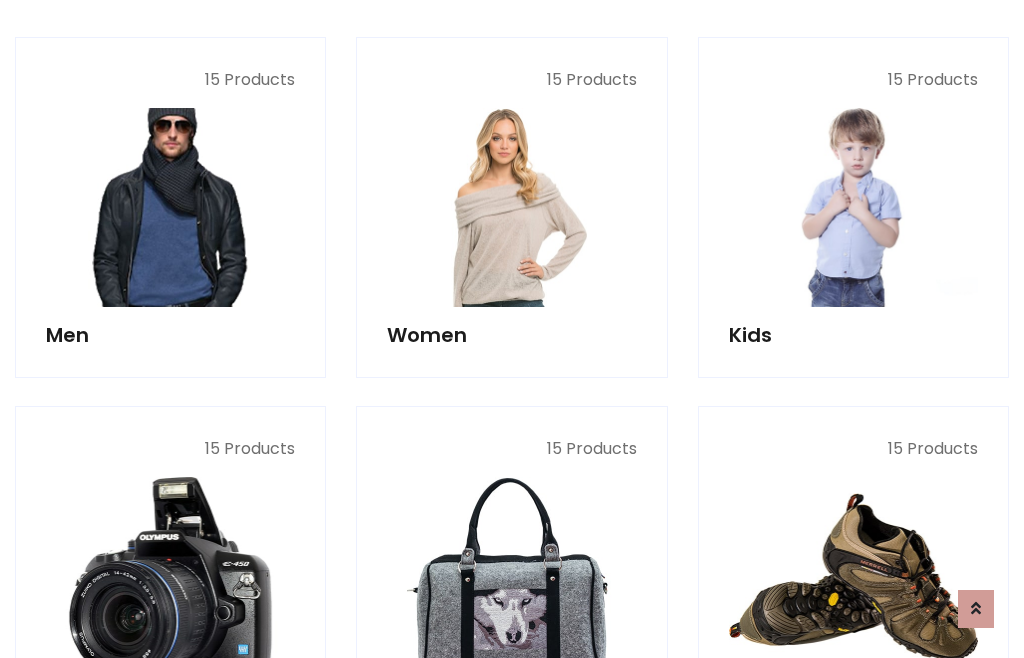 click at bounding box center (170, 207) 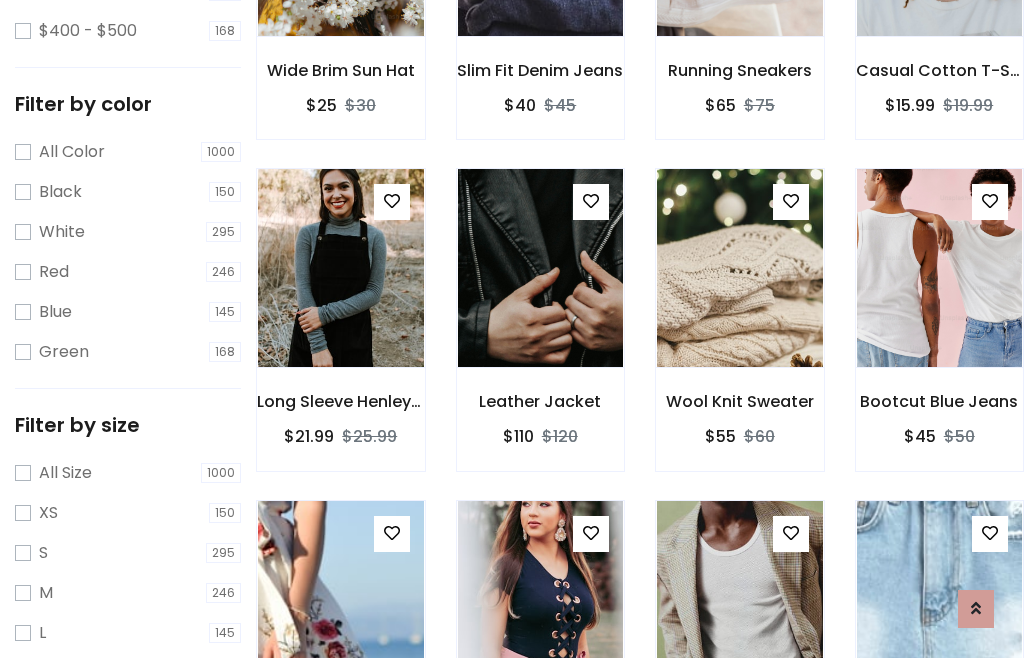 scroll, scrollTop: 807, scrollLeft: 0, axis: vertical 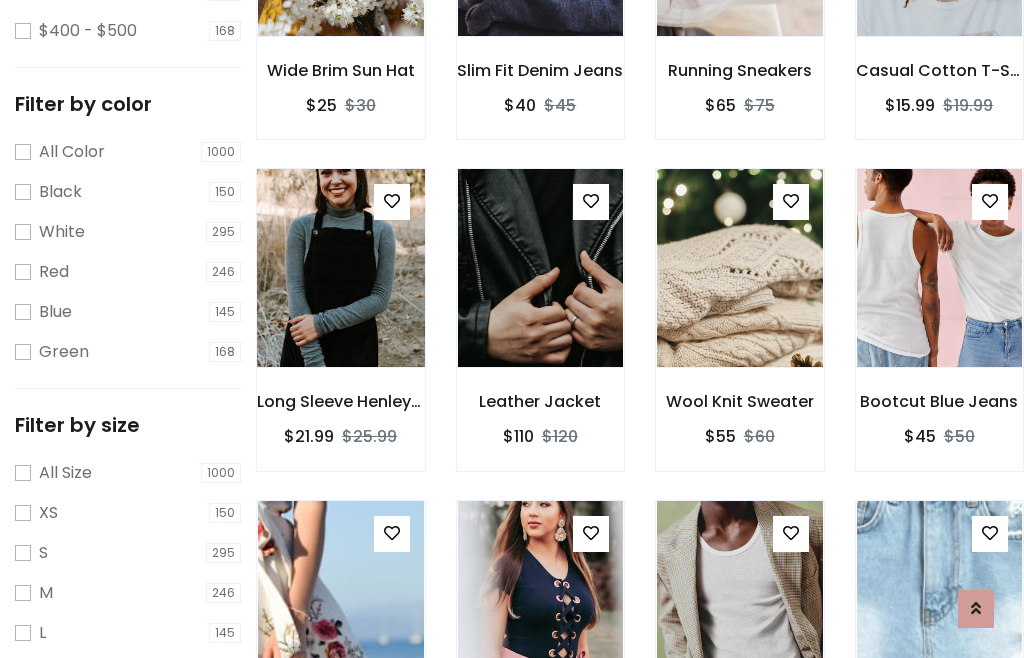 click at bounding box center (340, 268) 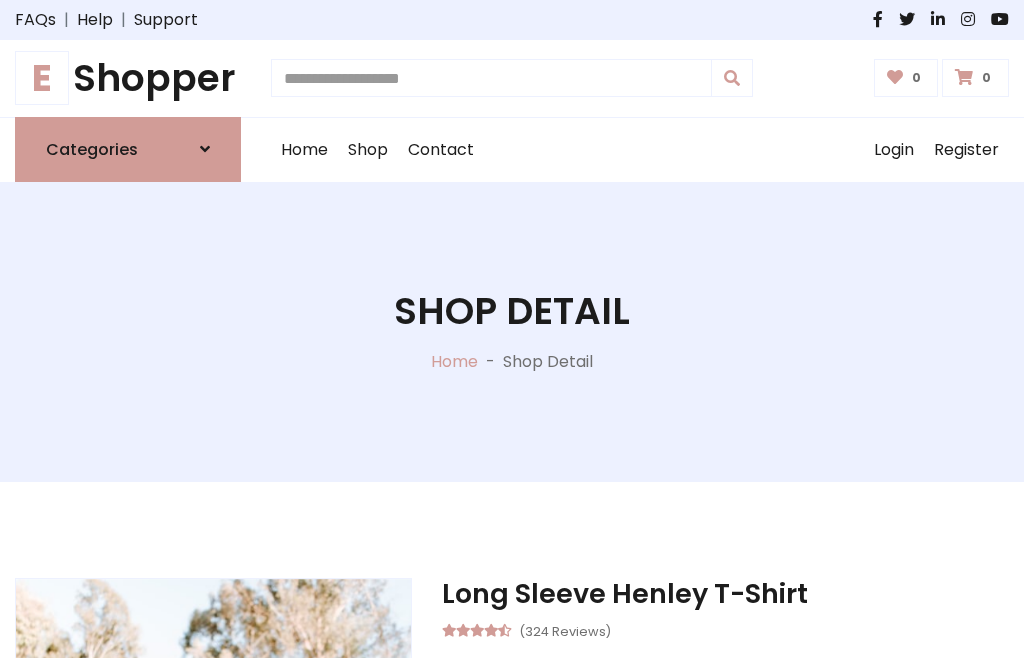 click on "M" at bounding box center [650, 774] 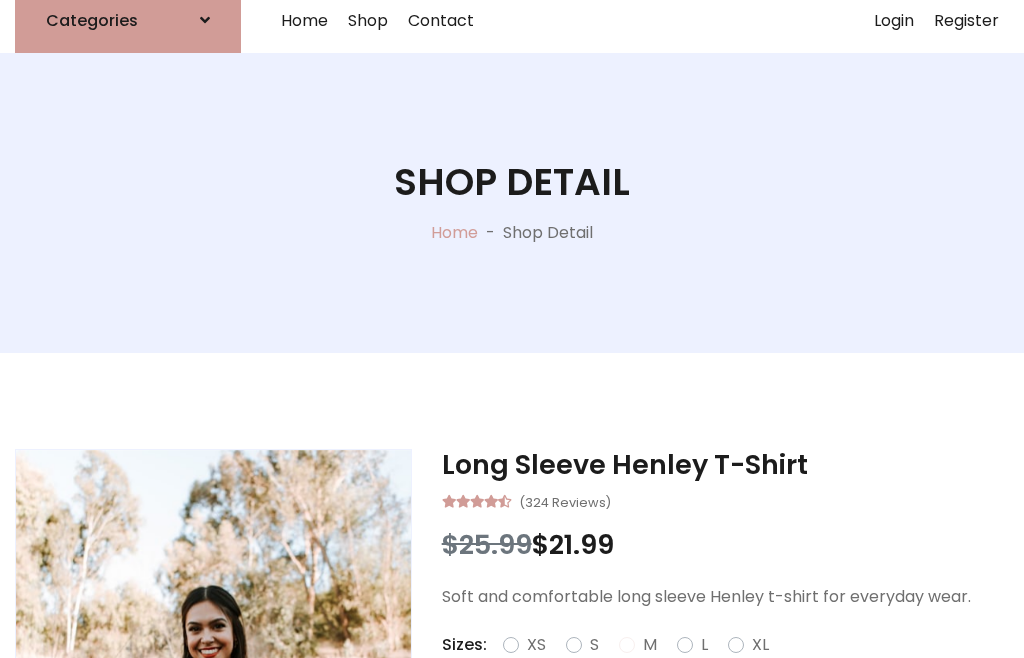 scroll, scrollTop: 128, scrollLeft: 0, axis: vertical 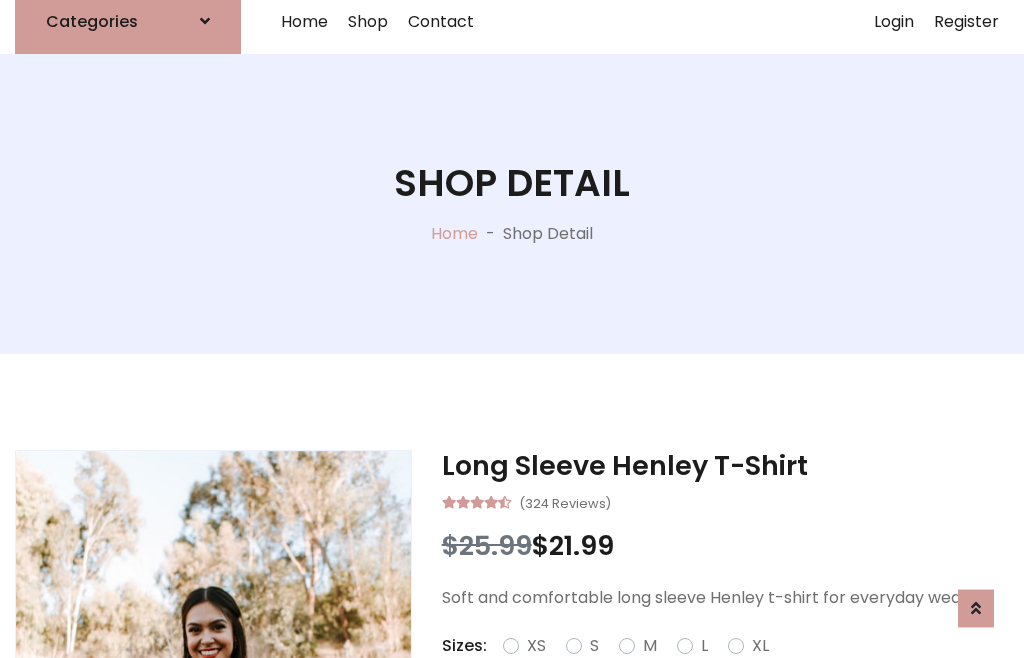 click on "Red" at bounding box center [732, 670] 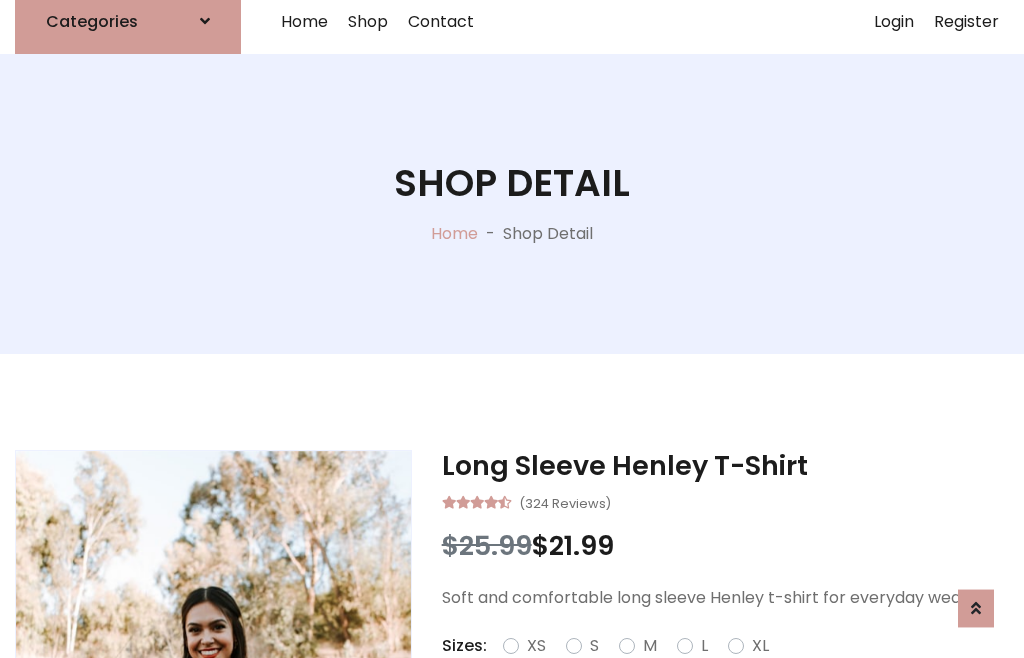 scroll, scrollTop: 152, scrollLeft: 0, axis: vertical 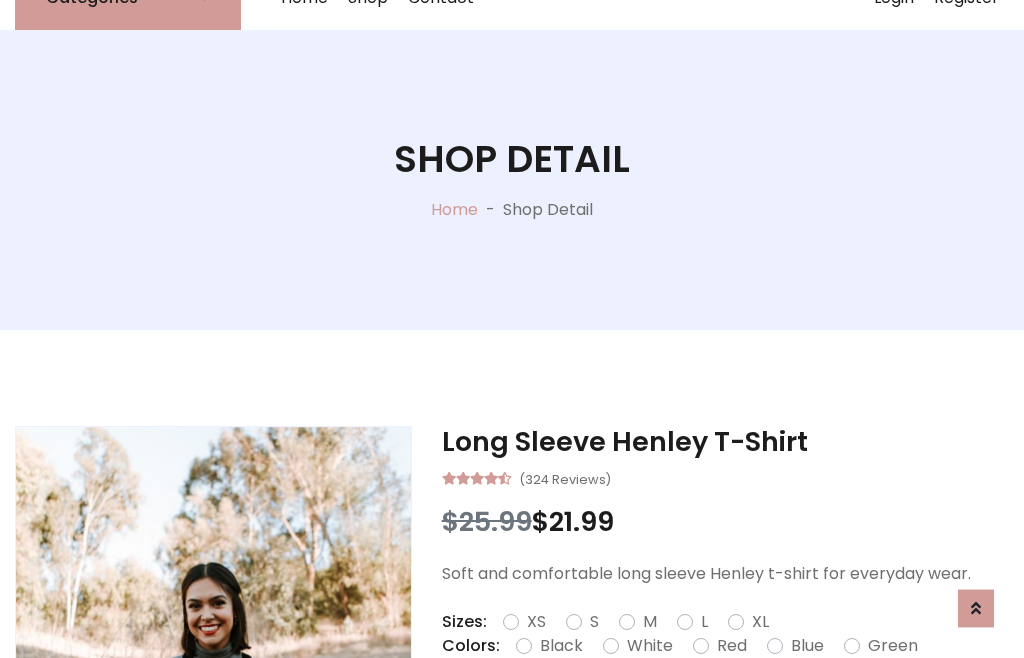 click on "Add To Cart" at bounding box center (663, 709) 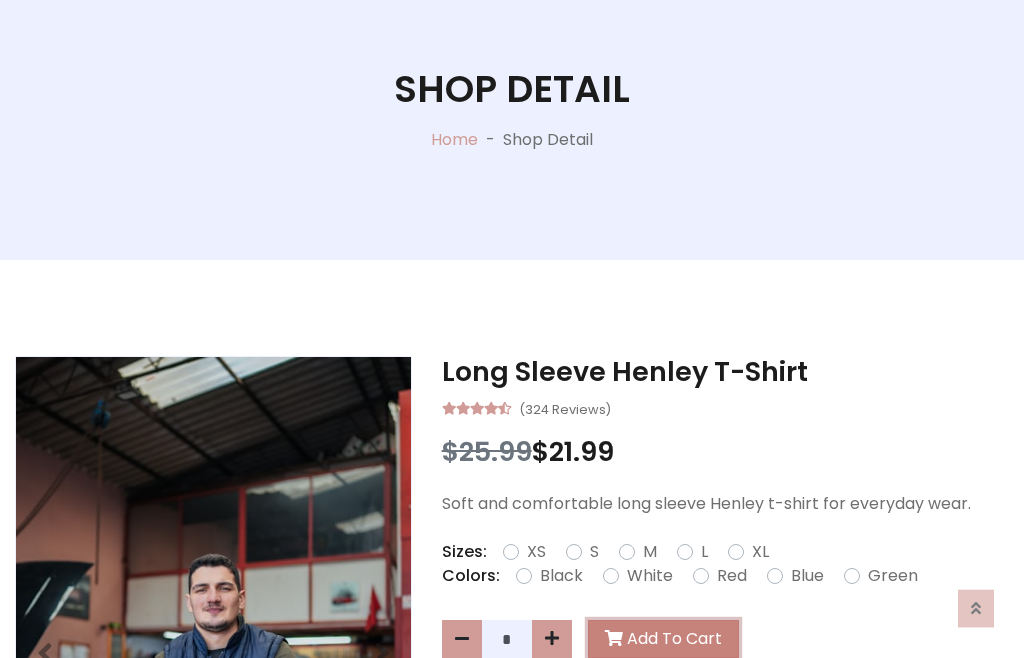 scroll, scrollTop: 0, scrollLeft: 0, axis: both 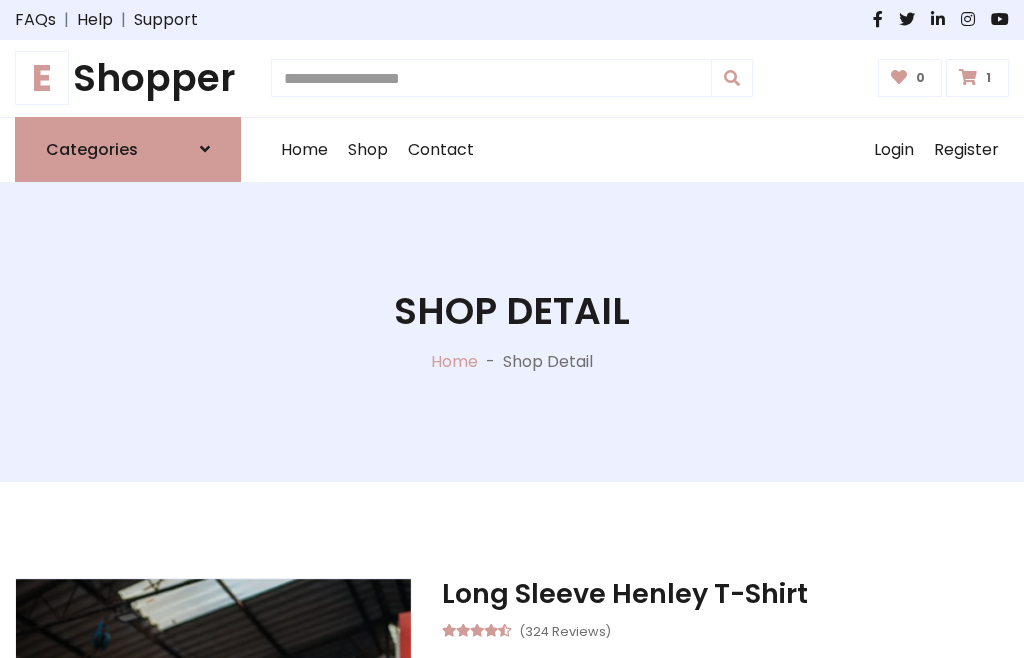 click at bounding box center (968, 77) 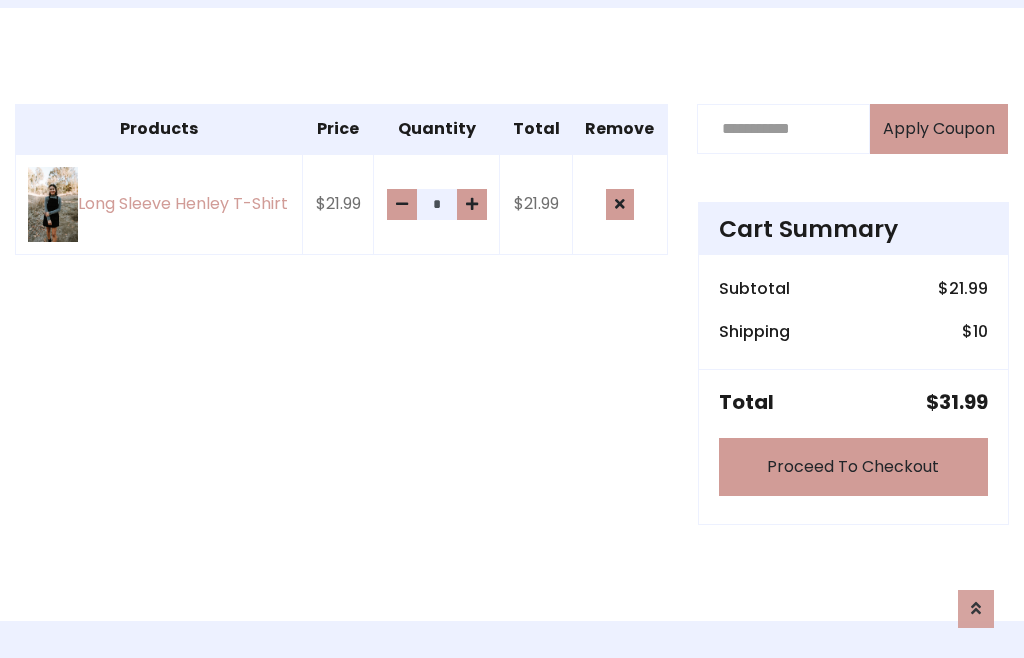 scroll, scrollTop: 474, scrollLeft: 0, axis: vertical 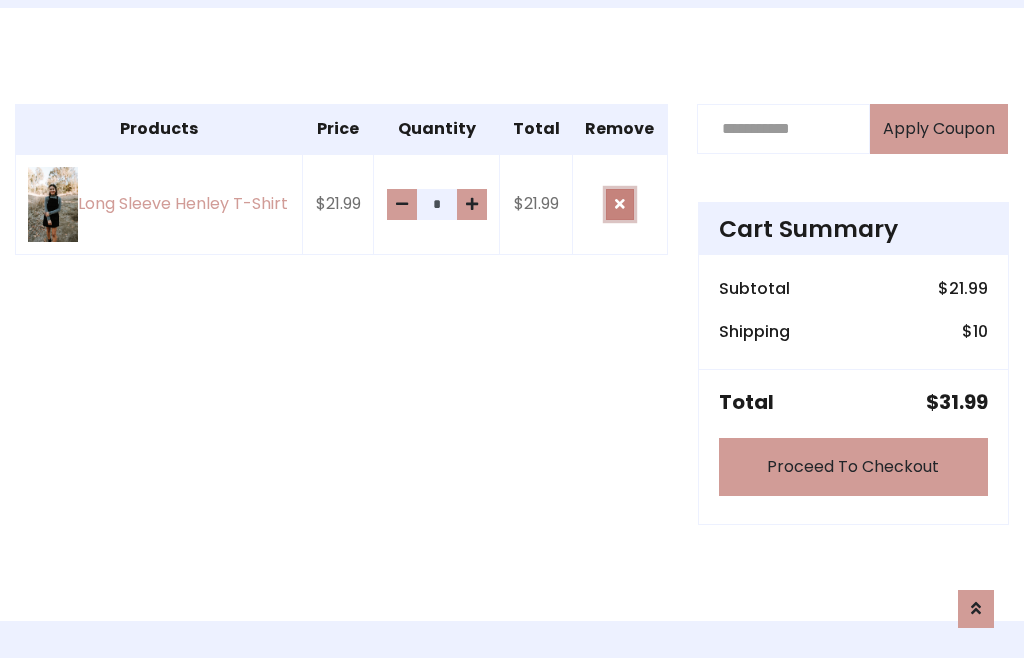 click at bounding box center (620, 204) 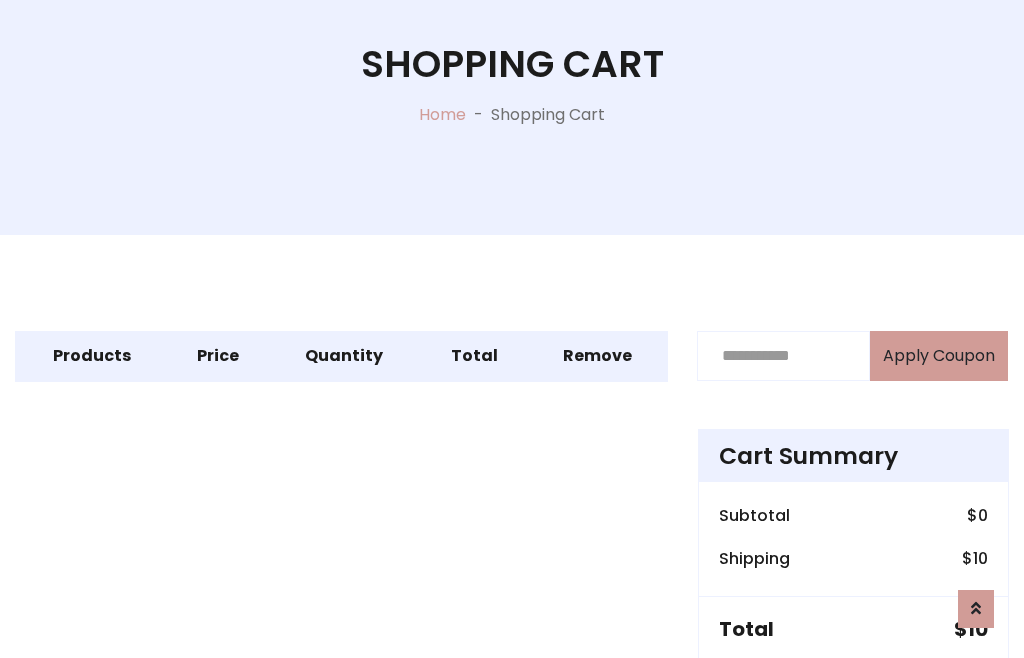 click on "Proceed To Checkout" at bounding box center (853, 694) 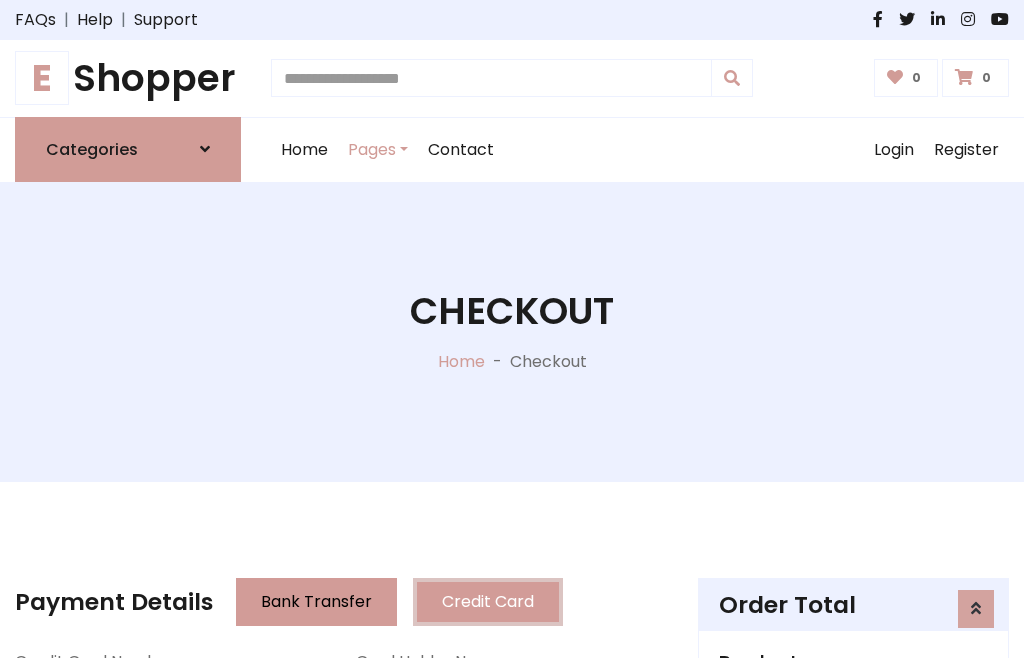 scroll, scrollTop: 137, scrollLeft: 0, axis: vertical 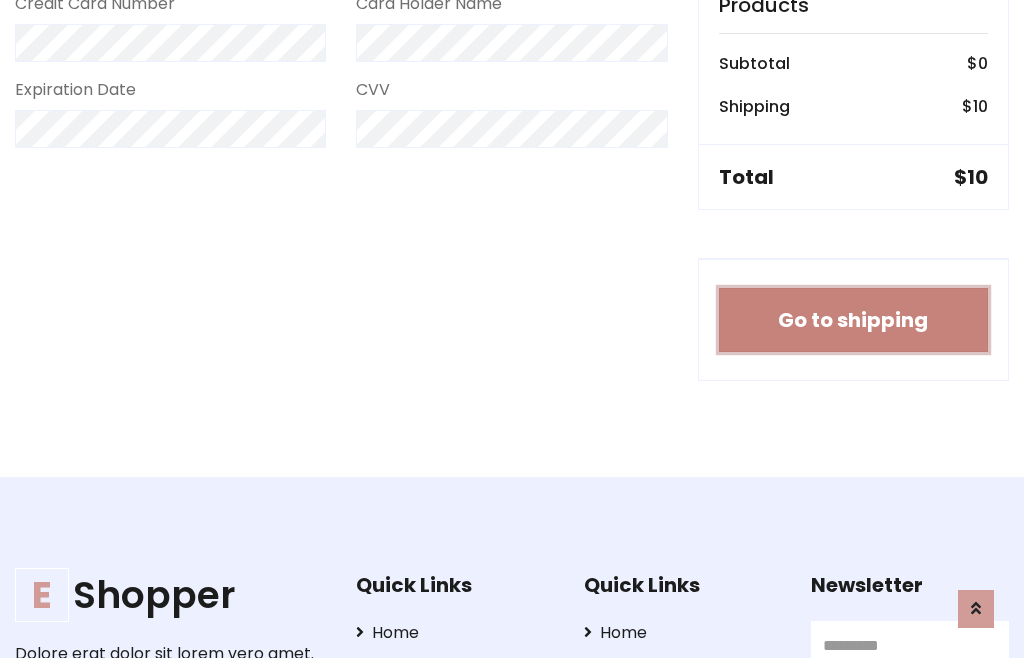 click on "Go to shipping" at bounding box center (853, 320) 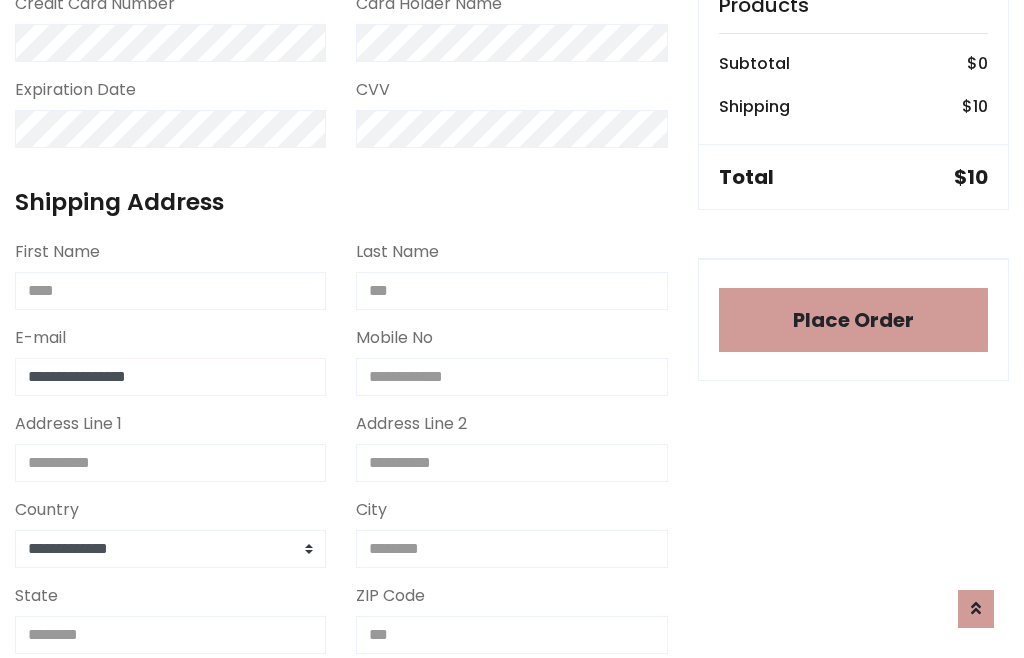type on "**********" 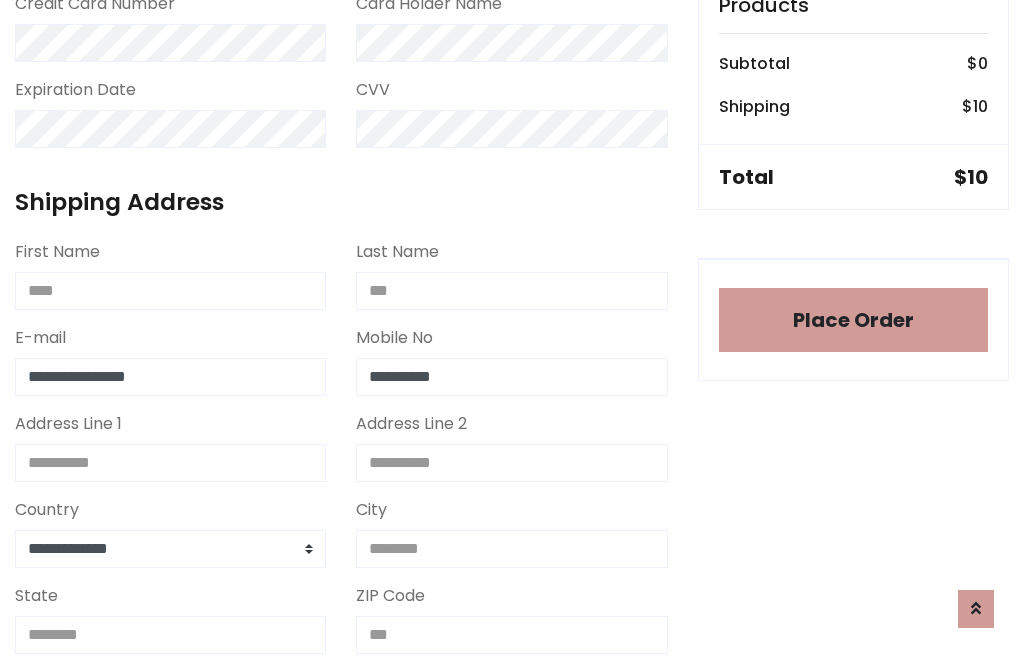 type on "**********" 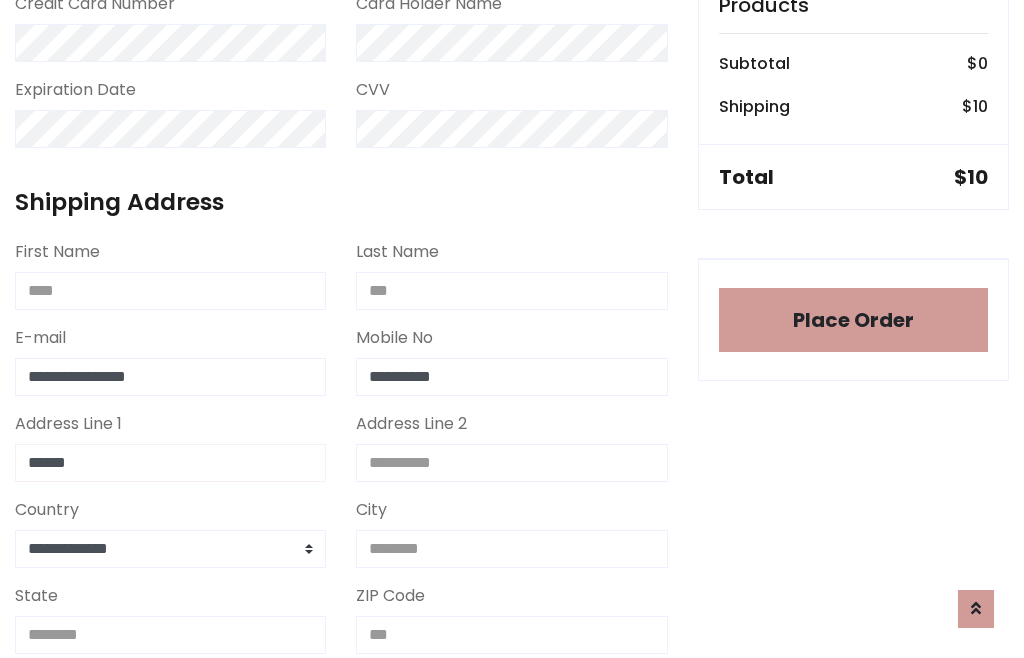 type on "******" 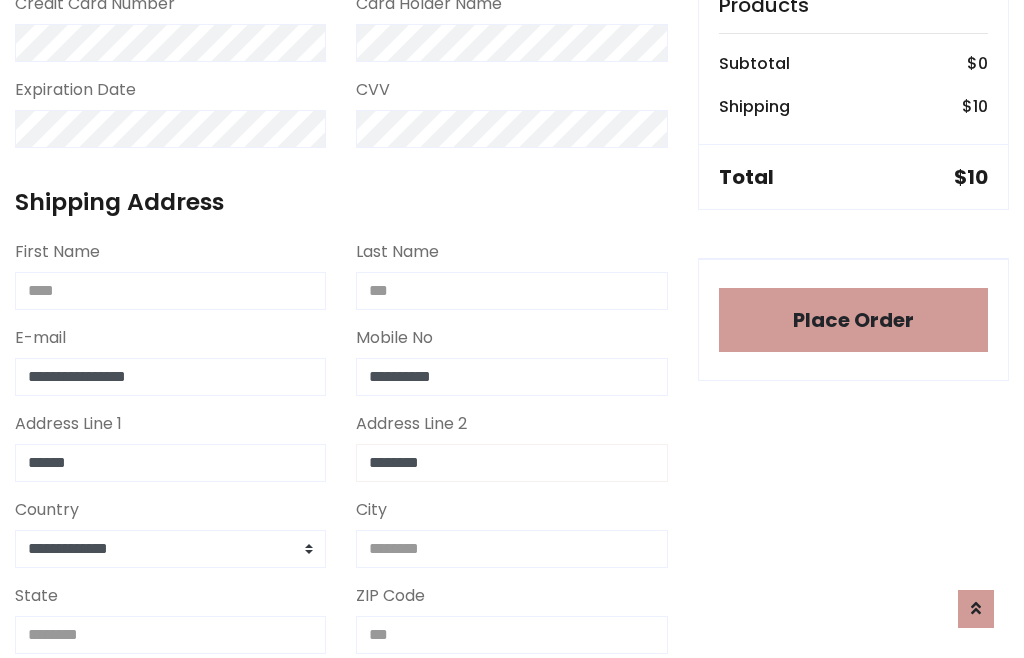 type on "********" 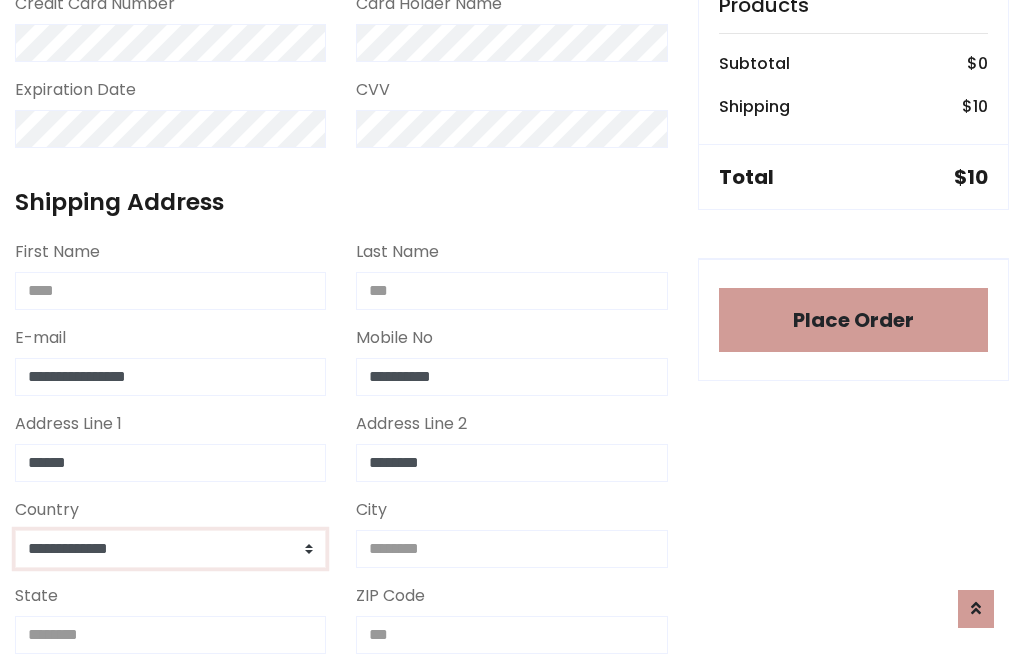 select on "*******" 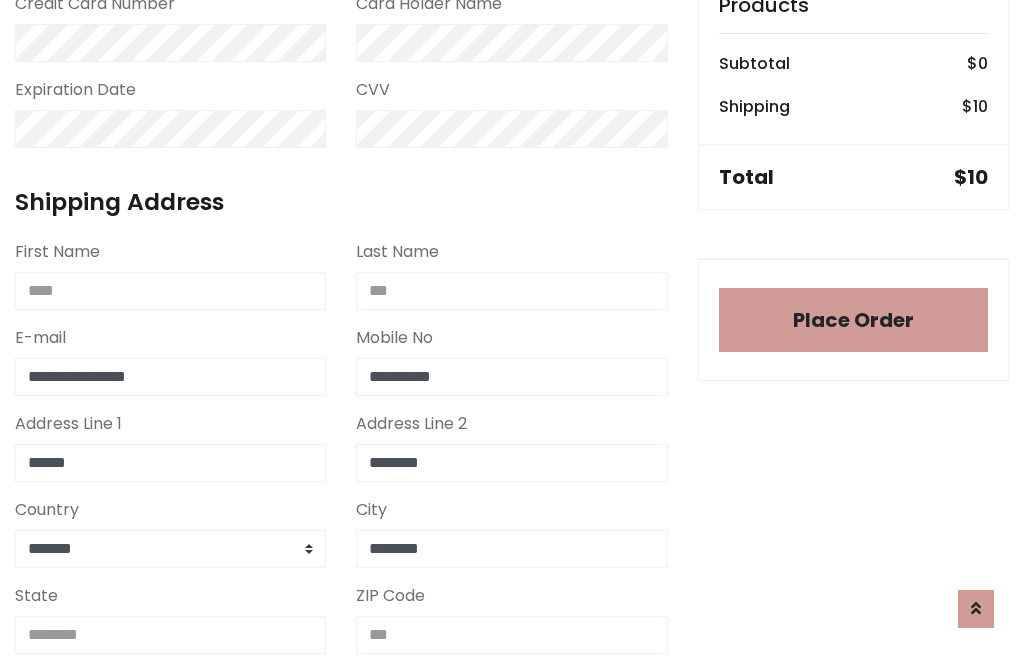 type on "********" 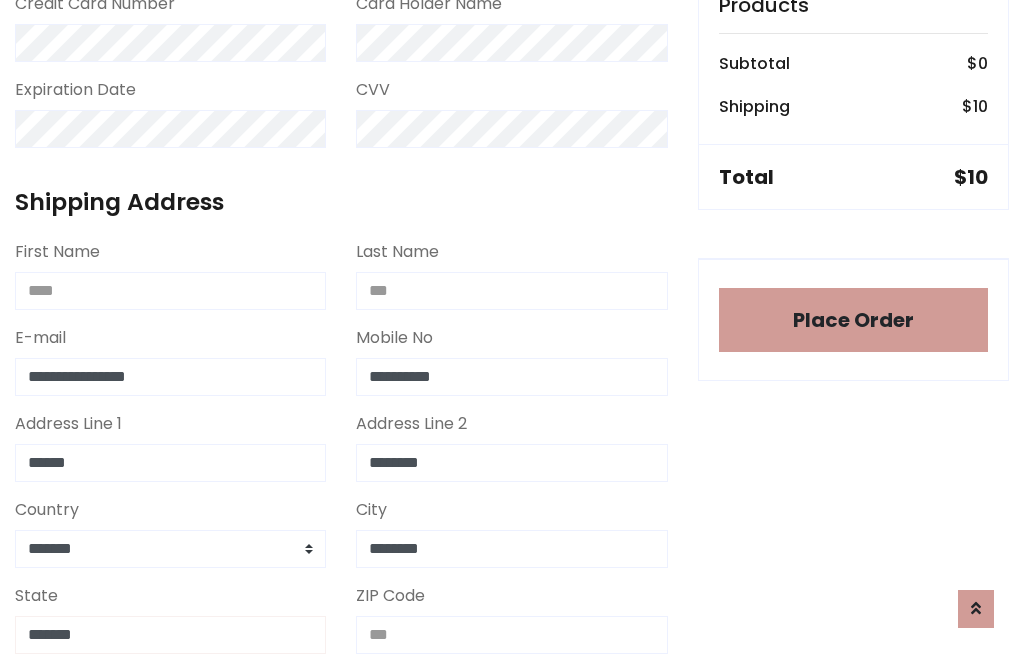 type on "*******" 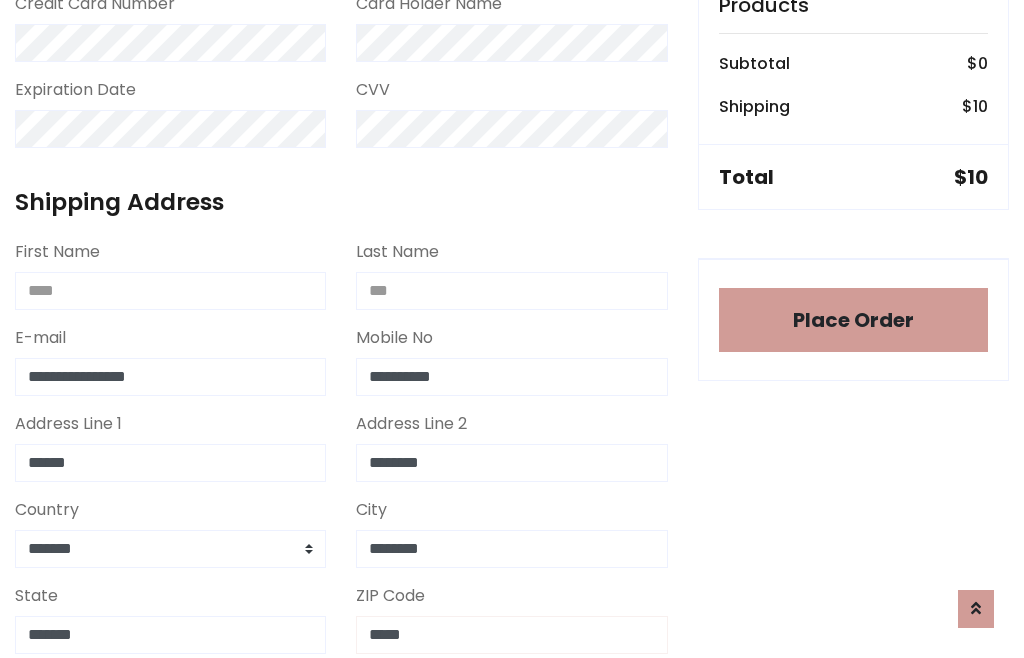 scroll, scrollTop: 403, scrollLeft: 0, axis: vertical 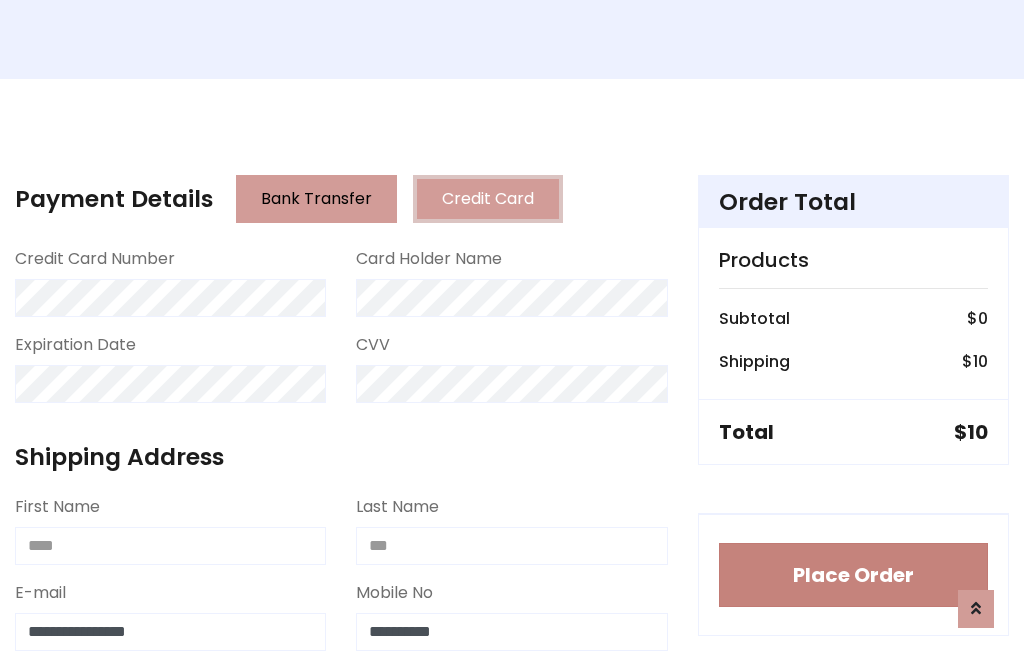 type on "*****" 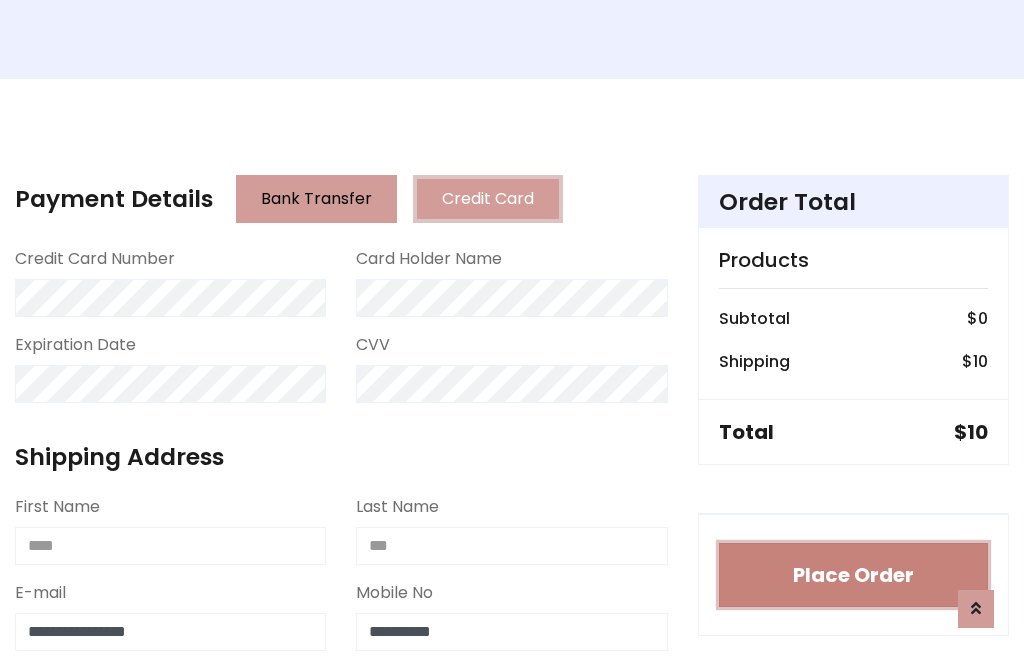 click on "Place Order" at bounding box center (853, 575) 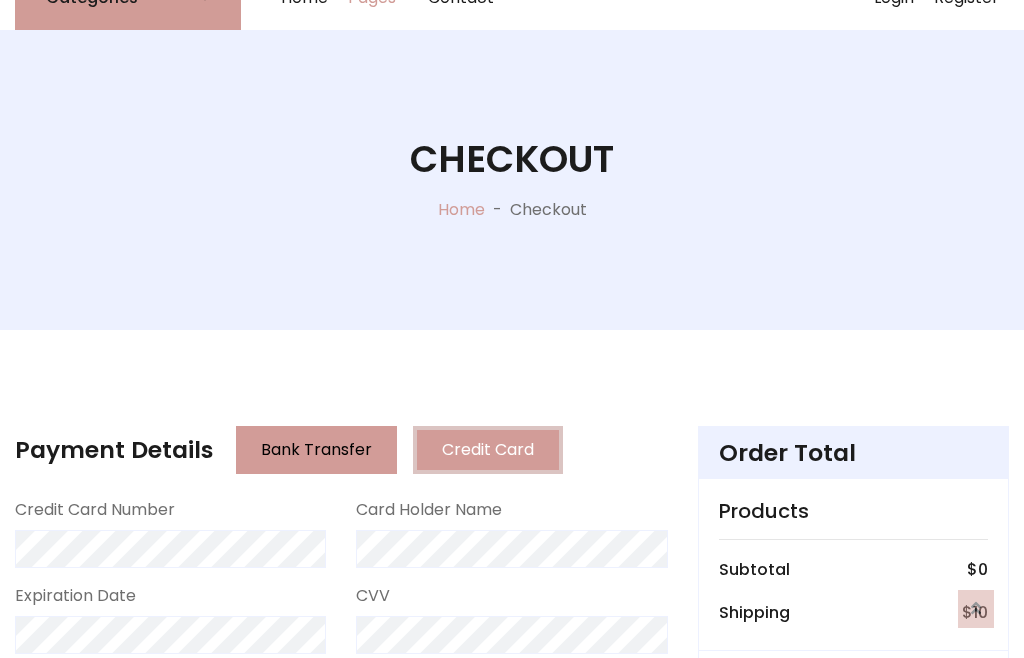 scroll, scrollTop: 0, scrollLeft: 0, axis: both 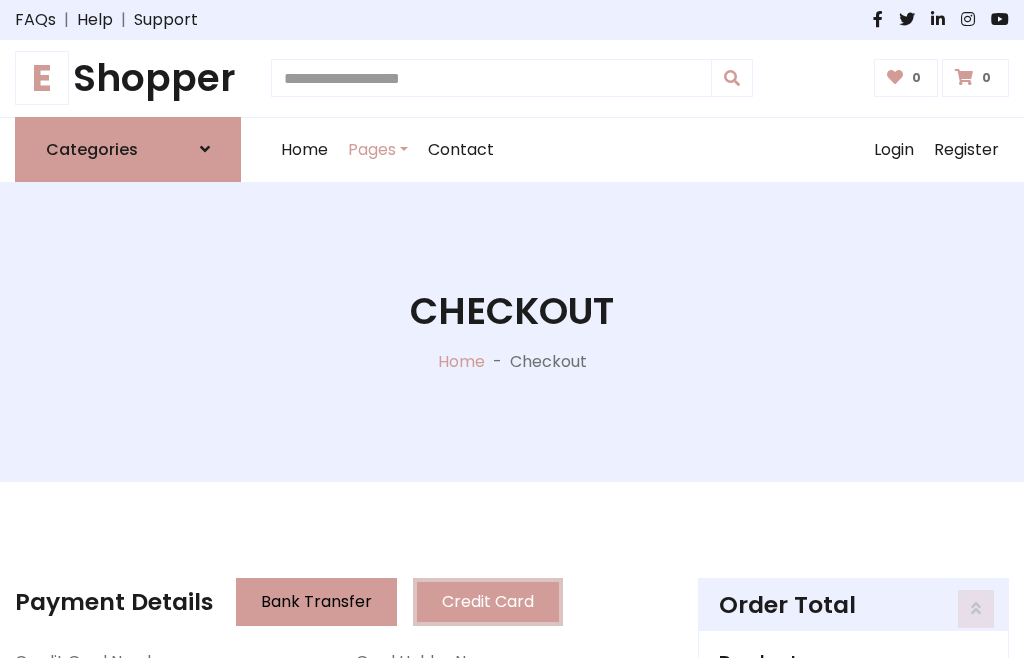 click on "E Shopper" at bounding box center (128, 78) 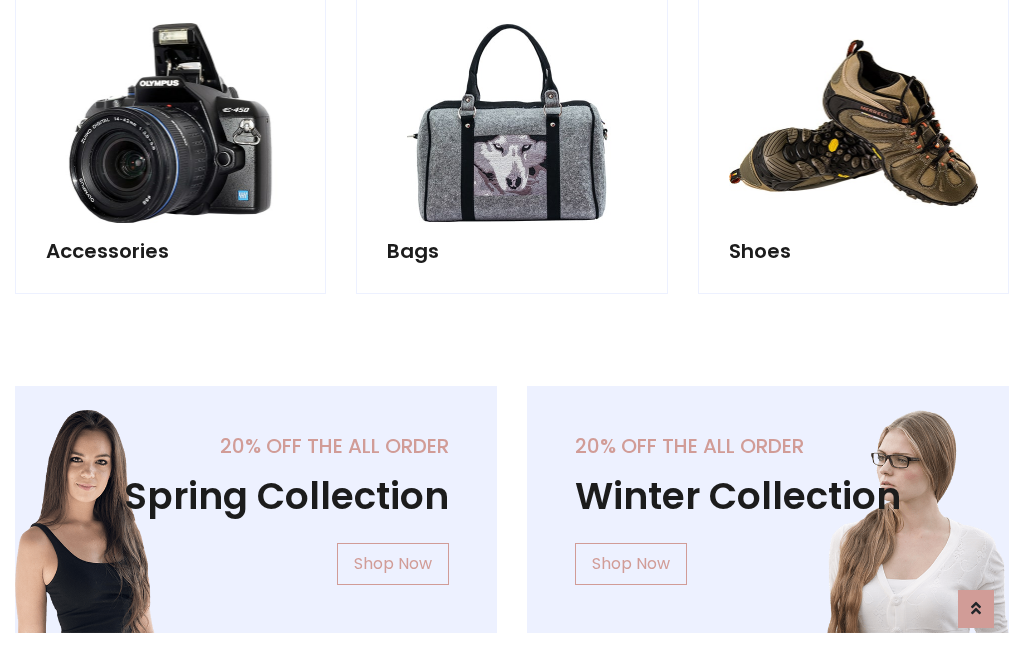scroll, scrollTop: 770, scrollLeft: 0, axis: vertical 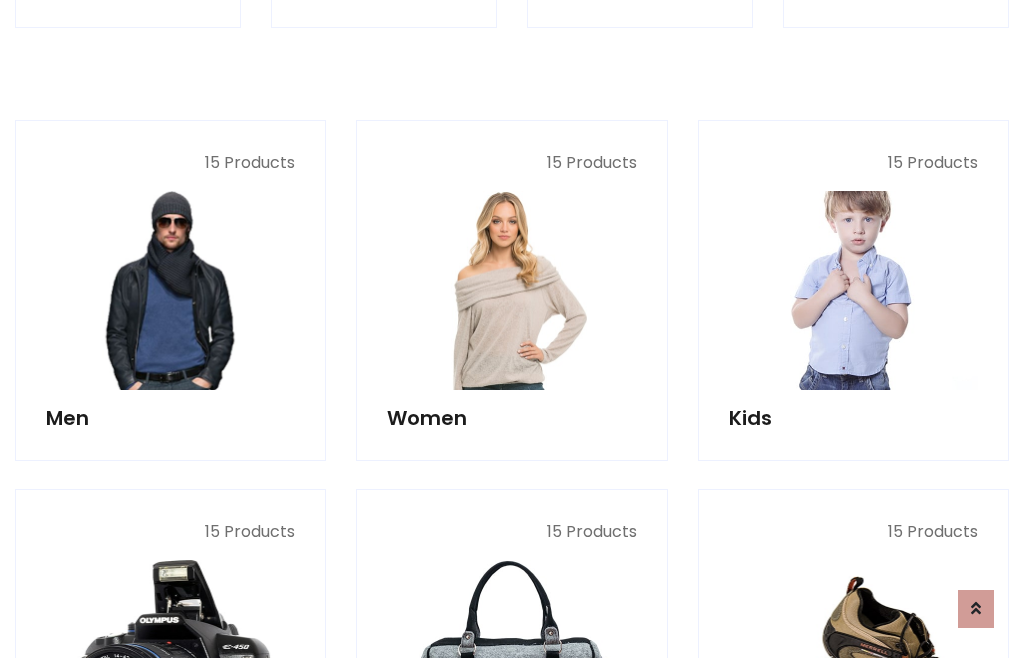 click at bounding box center [853, 290] 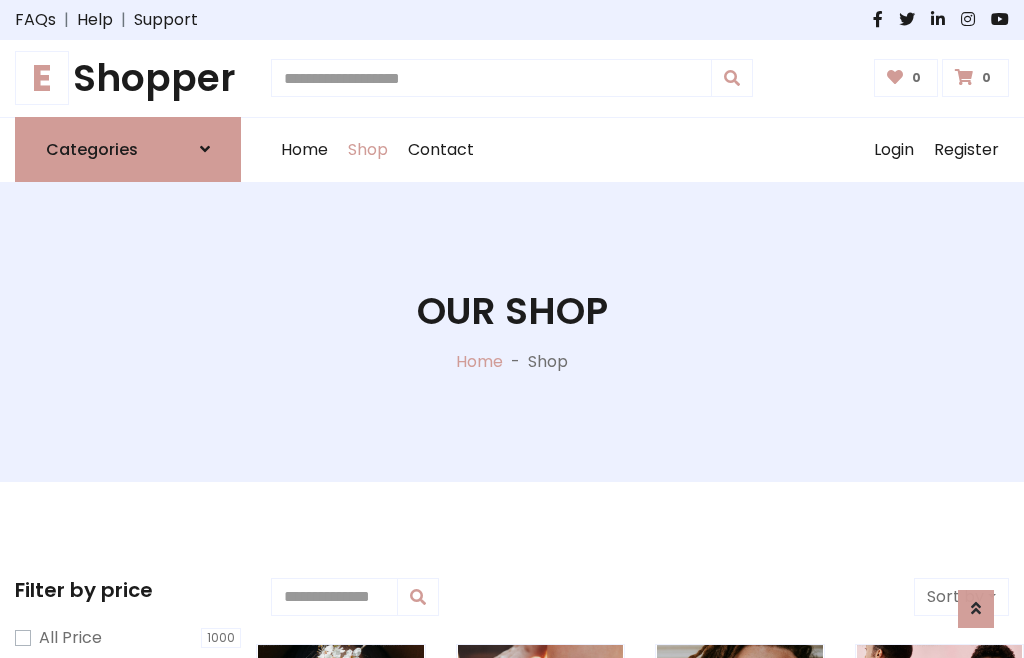 scroll, scrollTop: 549, scrollLeft: 0, axis: vertical 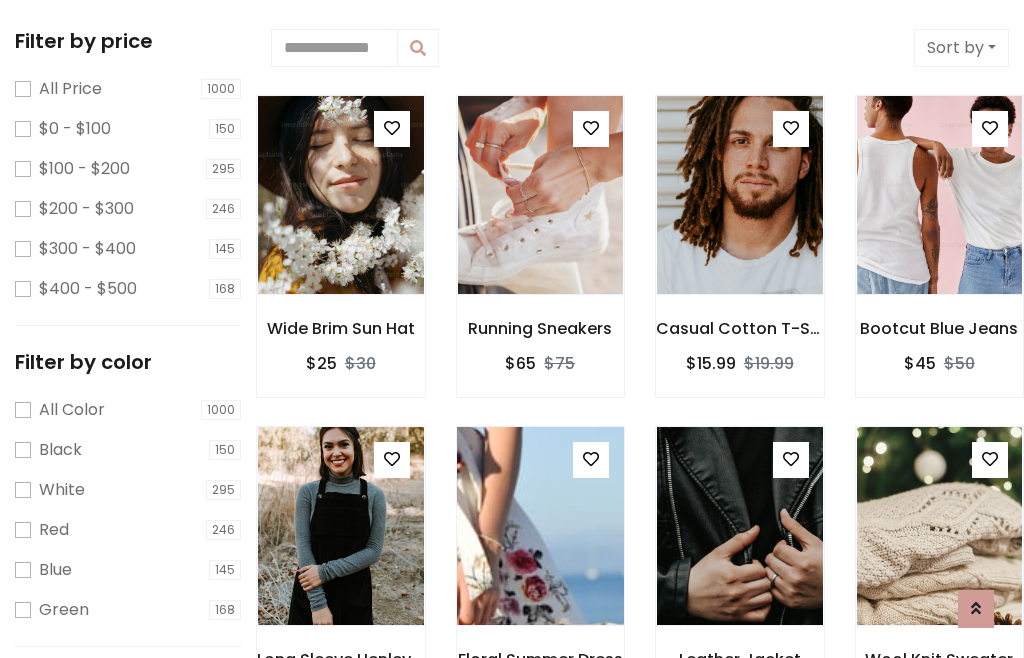click at bounding box center (591, 459) 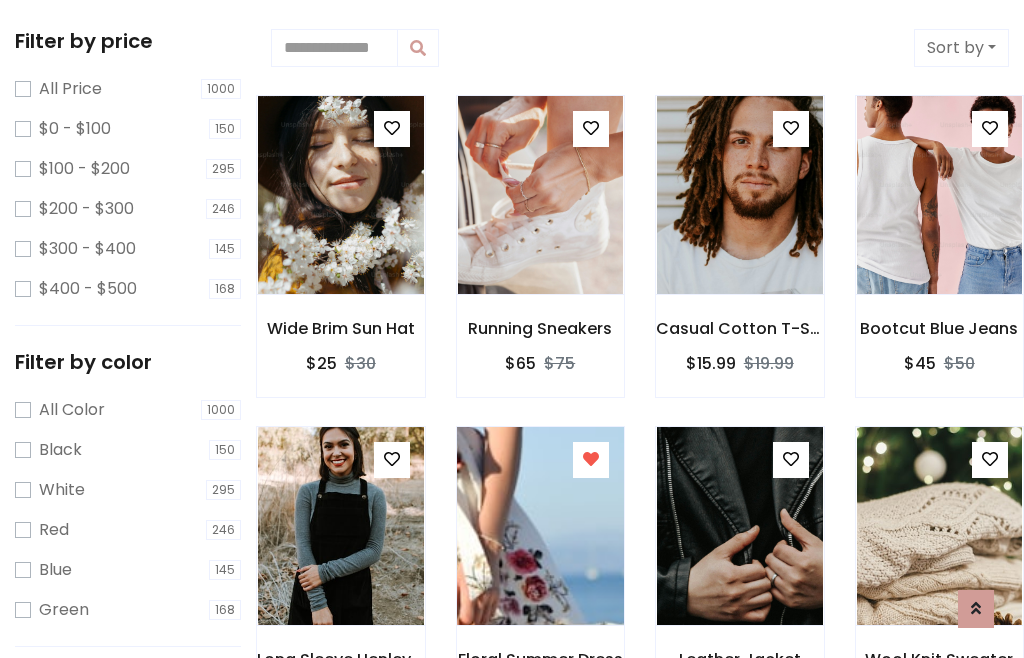 scroll, scrollTop: 101, scrollLeft: 0, axis: vertical 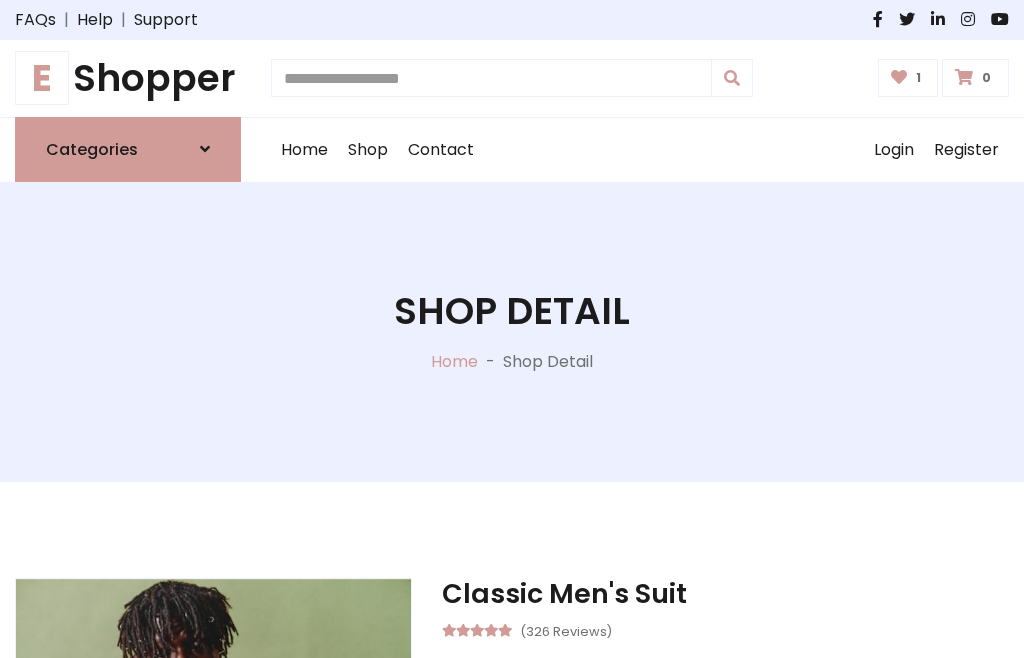 click on "XL" at bounding box center (760, 774) 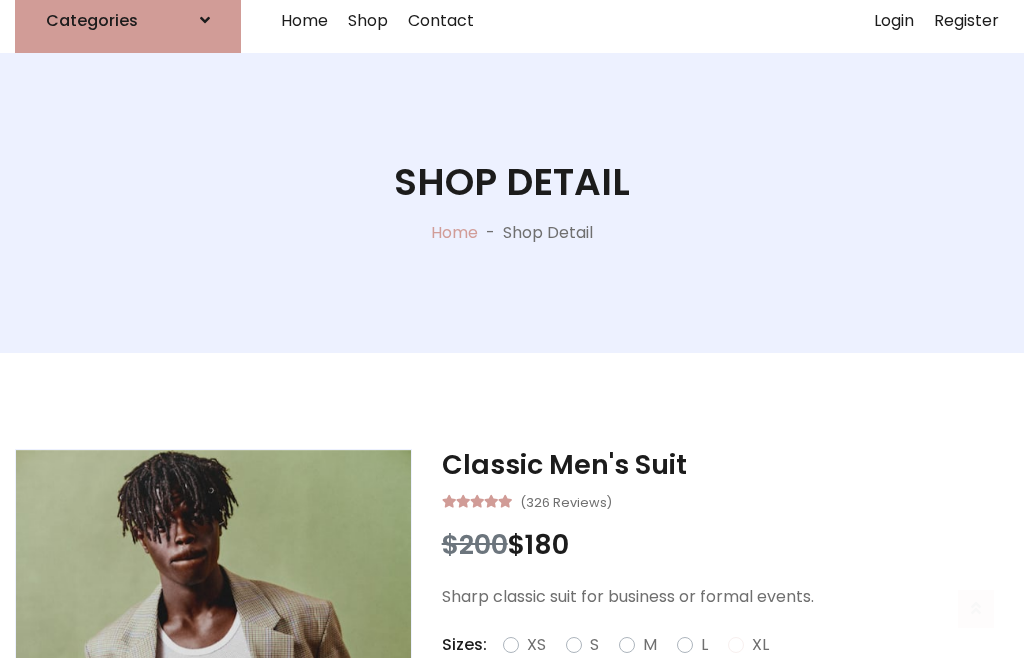 scroll, scrollTop: 128, scrollLeft: 0, axis: vertical 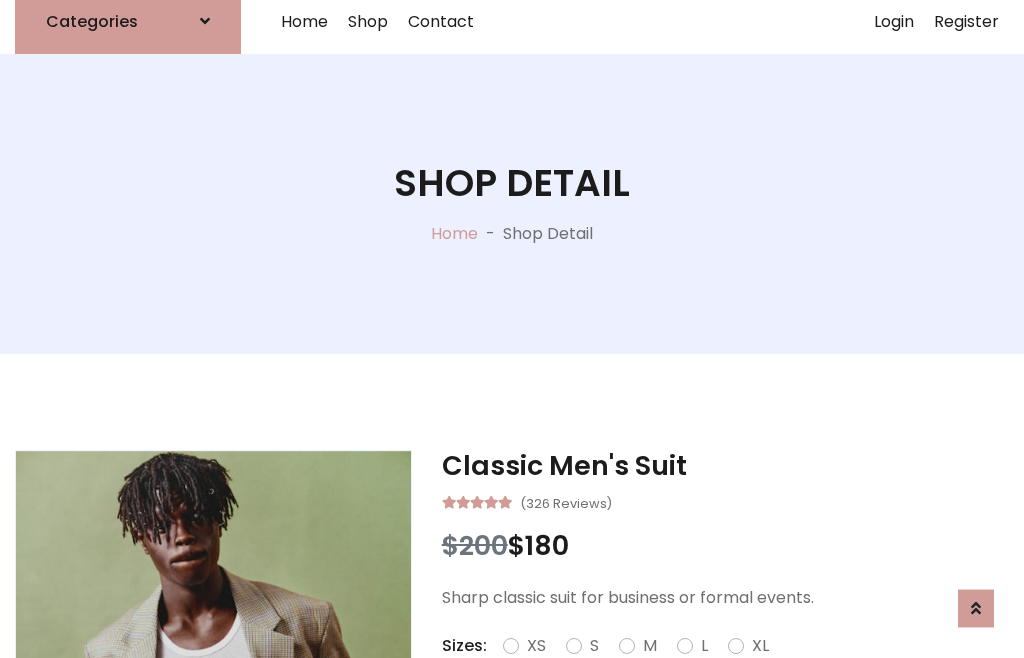click on "Black" at bounding box center (561, 670) 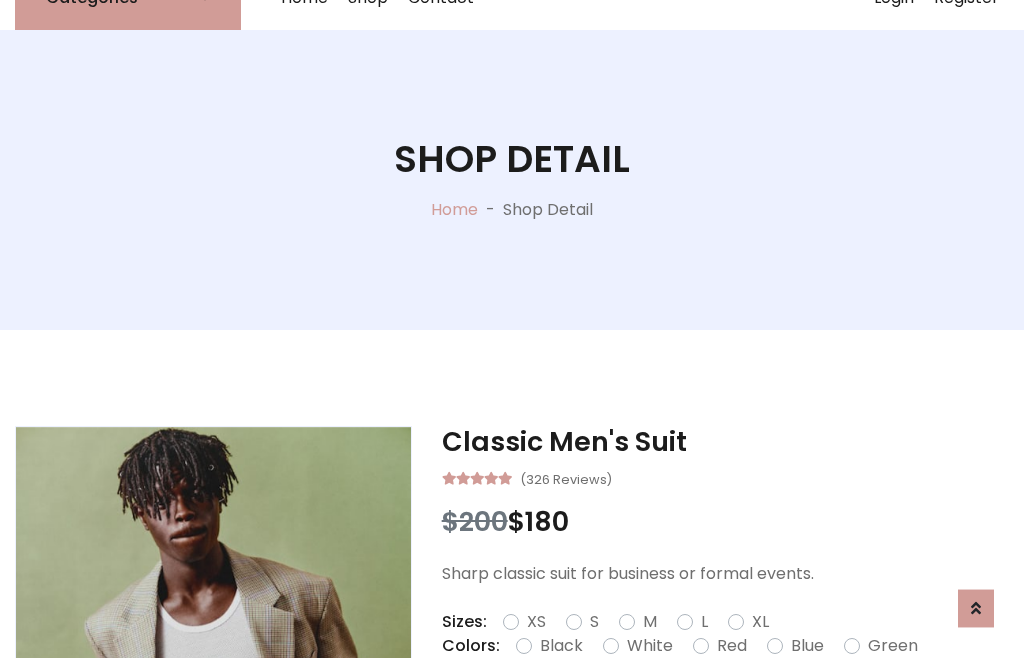 click on "Add To Cart" at bounding box center [663, 709] 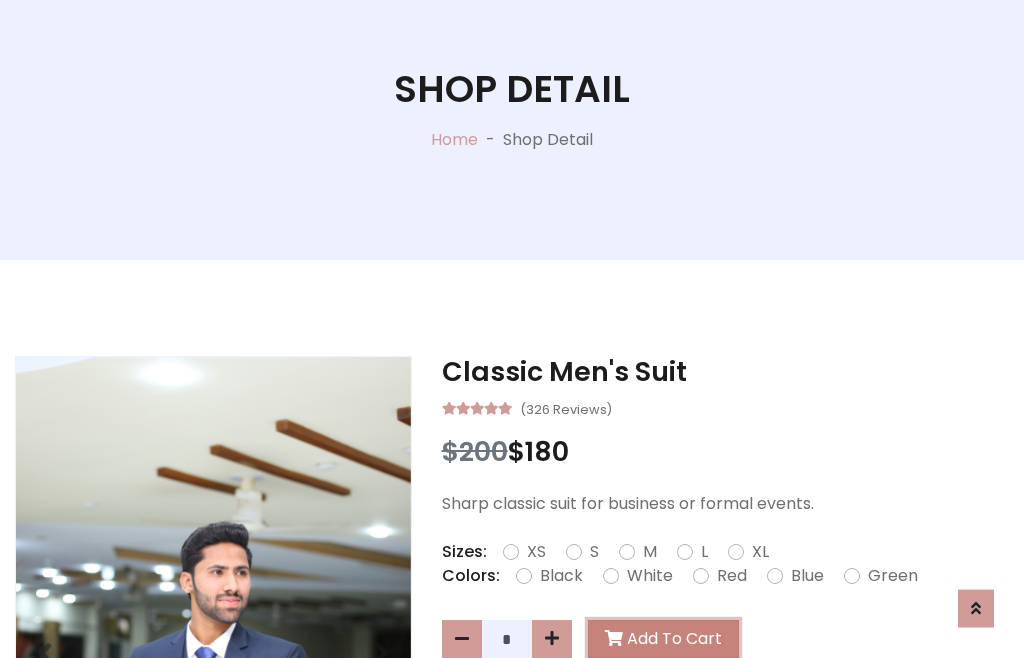 scroll, scrollTop: 0, scrollLeft: 0, axis: both 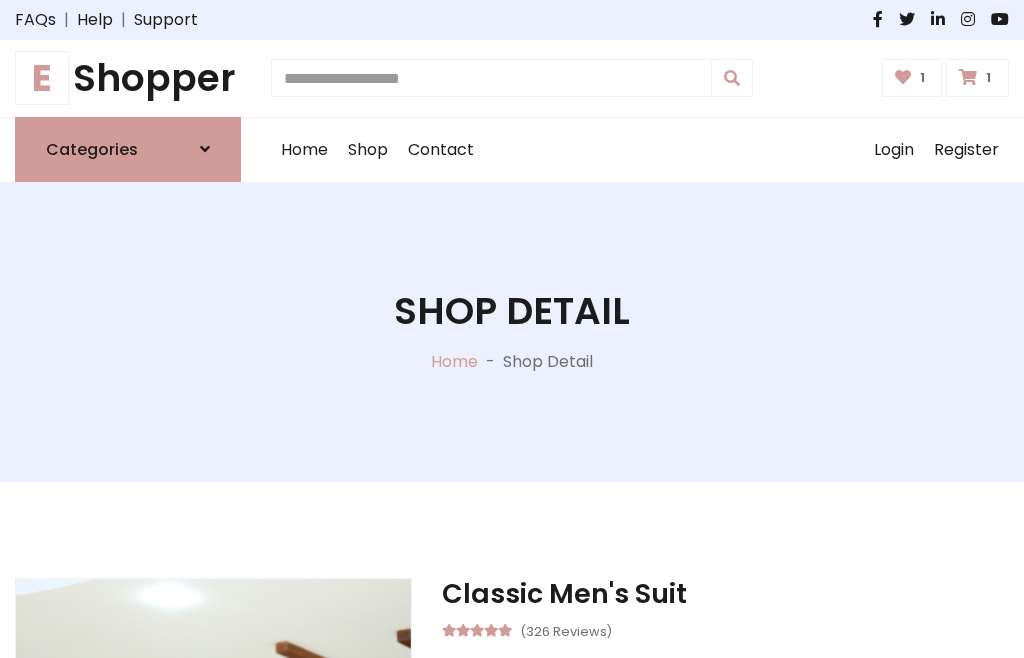 click at bounding box center (968, 77) 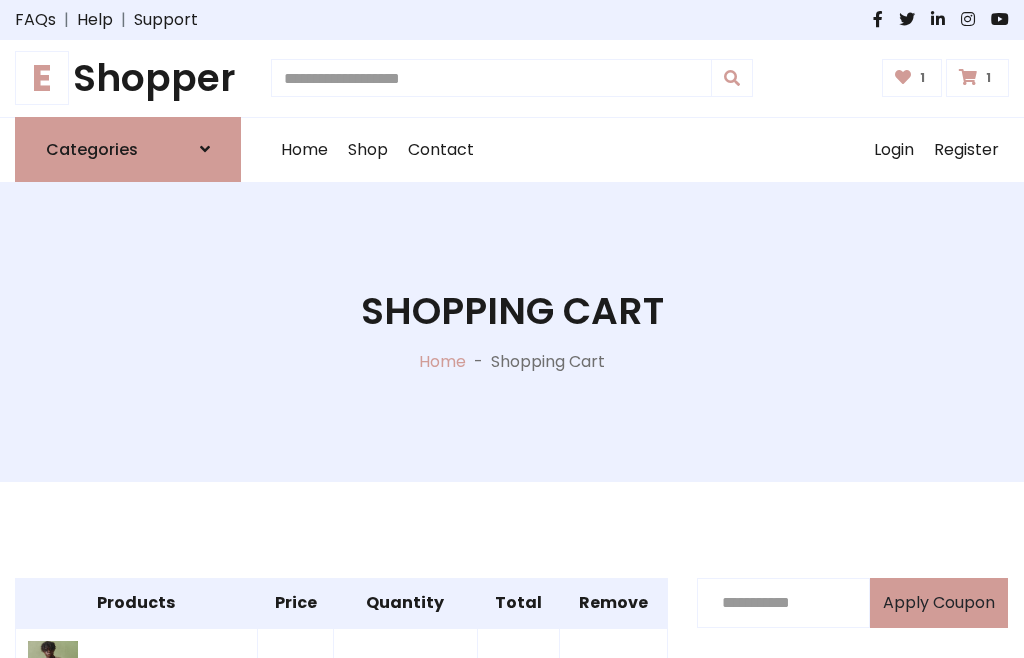 scroll, scrollTop: 570, scrollLeft: 0, axis: vertical 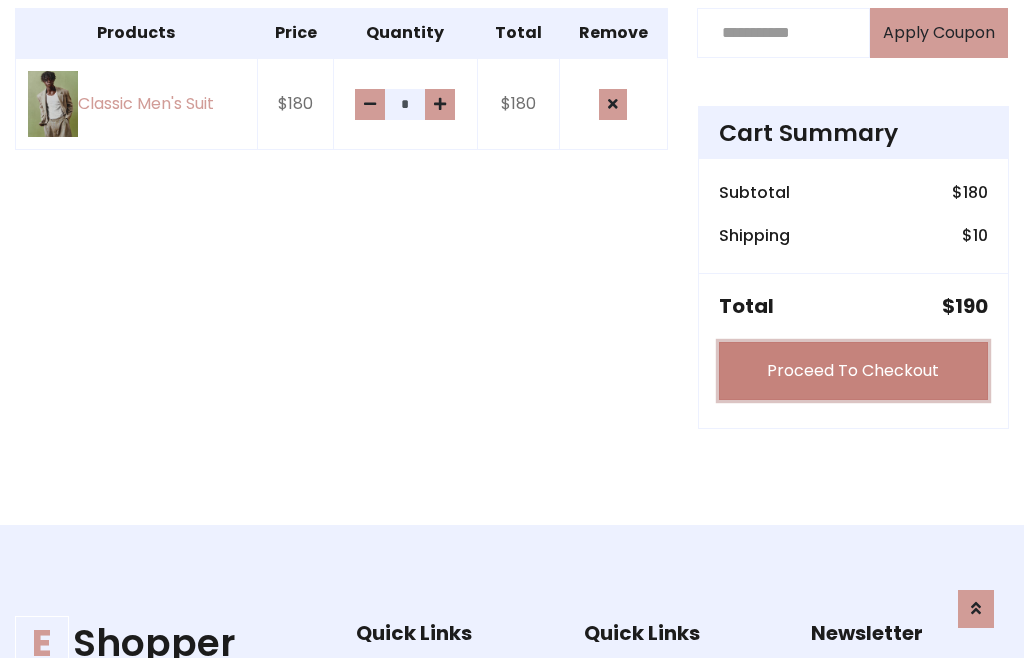 click on "Proceed To Checkout" at bounding box center (853, 371) 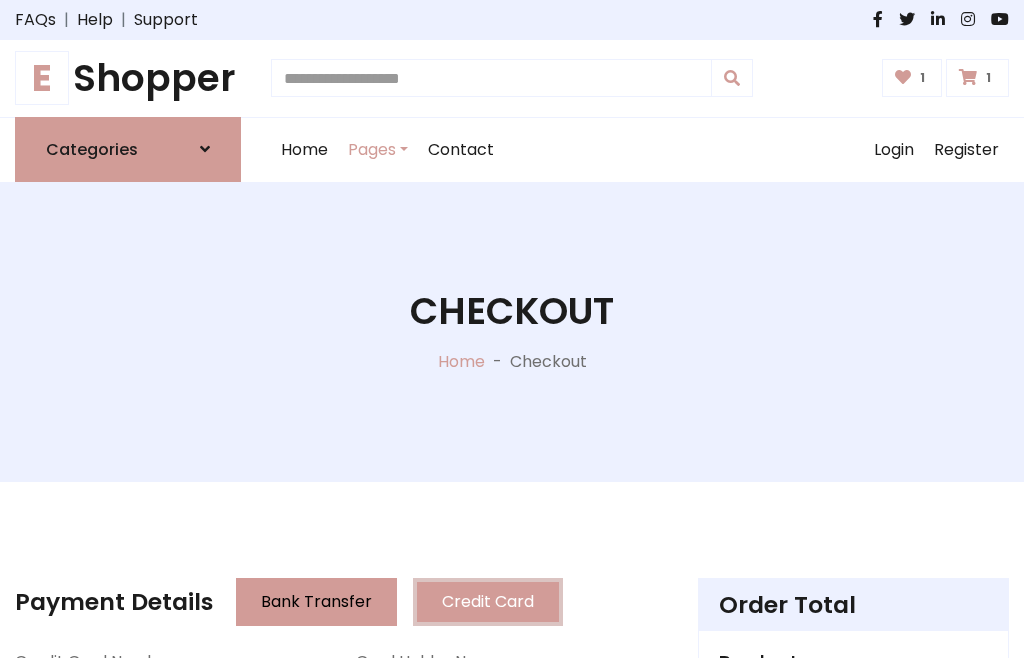 scroll, scrollTop: 201, scrollLeft: 0, axis: vertical 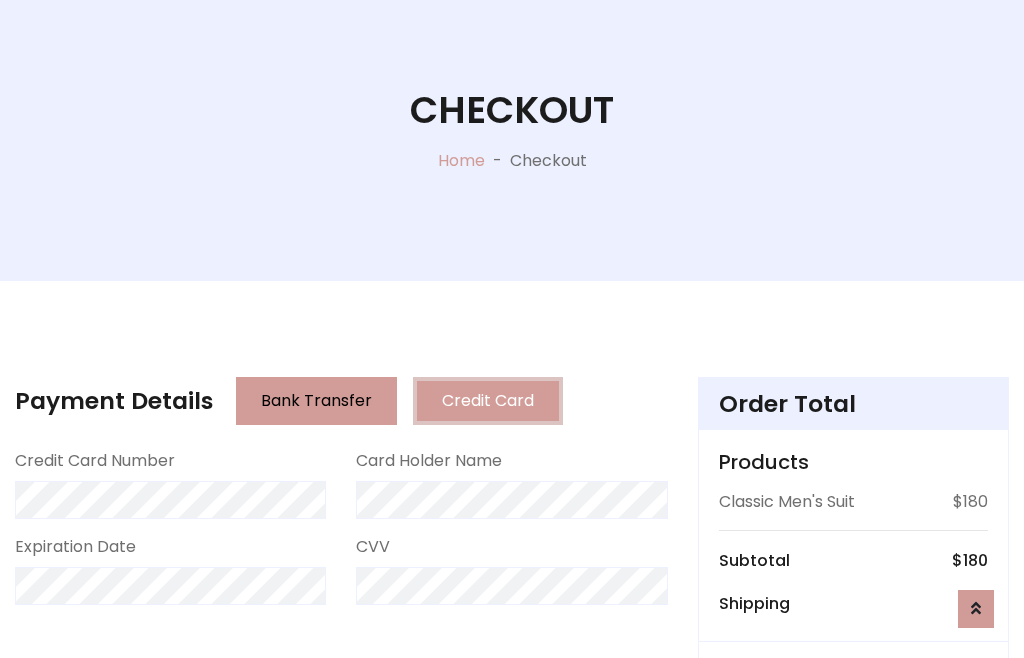 click on "Go to shipping" at bounding box center (853, 817) 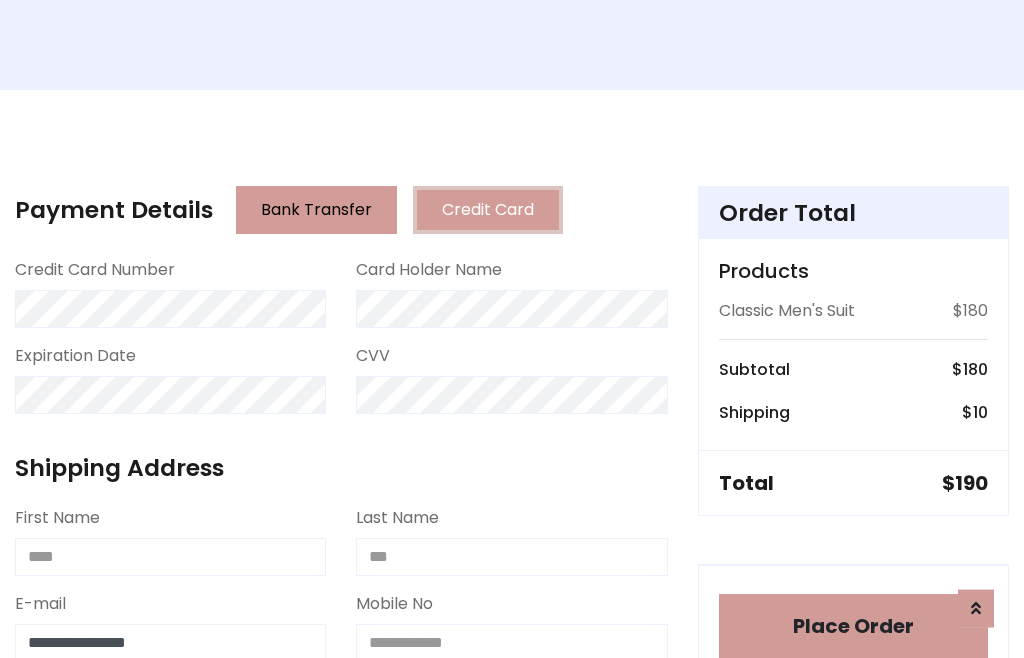 type on "**********" 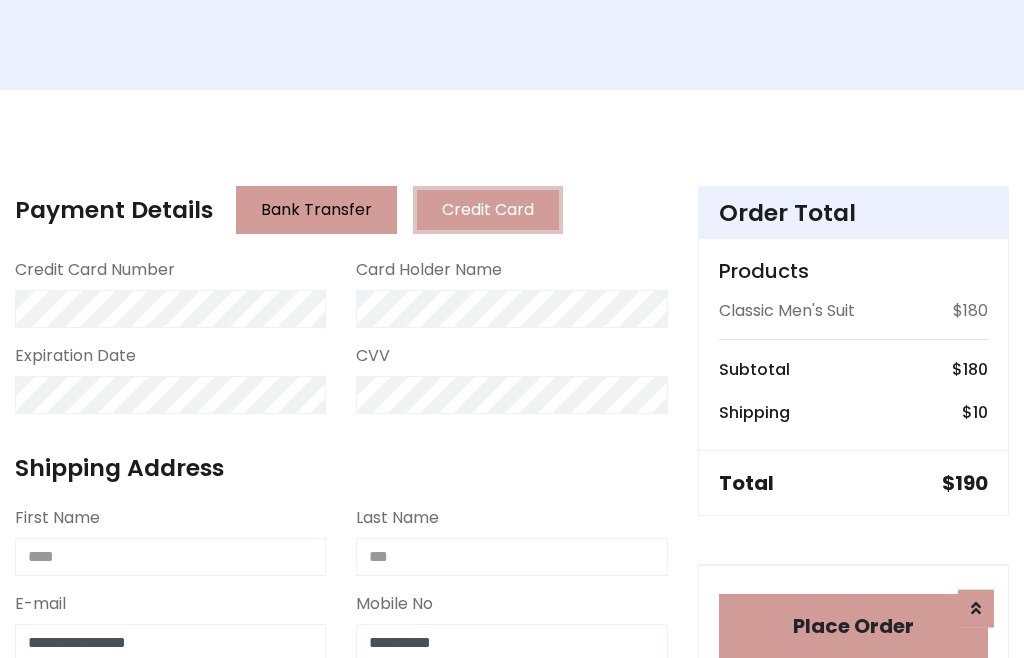 scroll, scrollTop: 573, scrollLeft: 0, axis: vertical 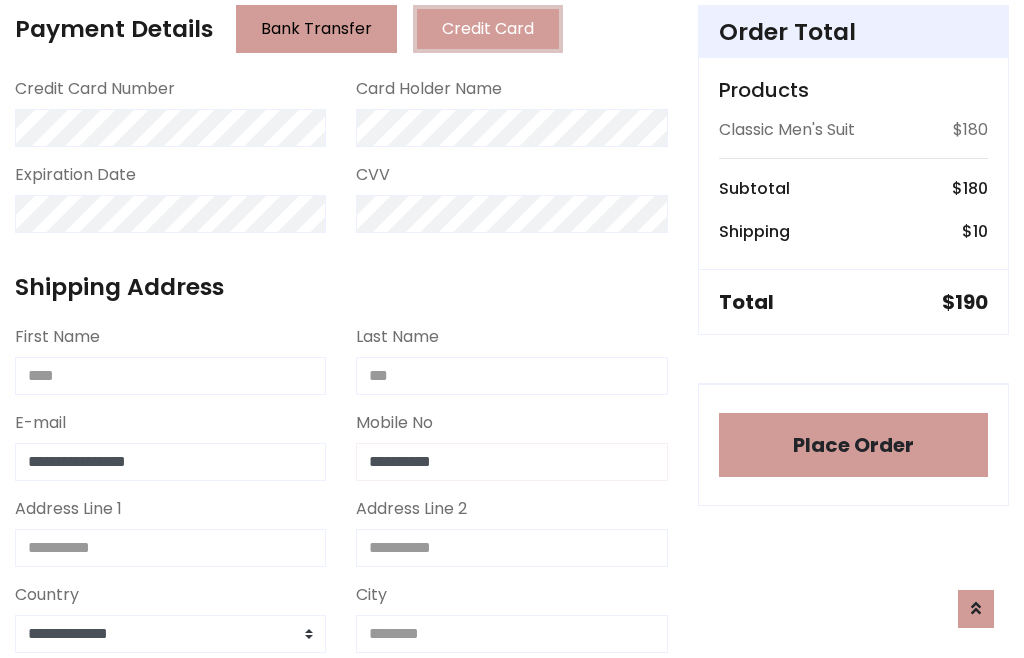 type on "**********" 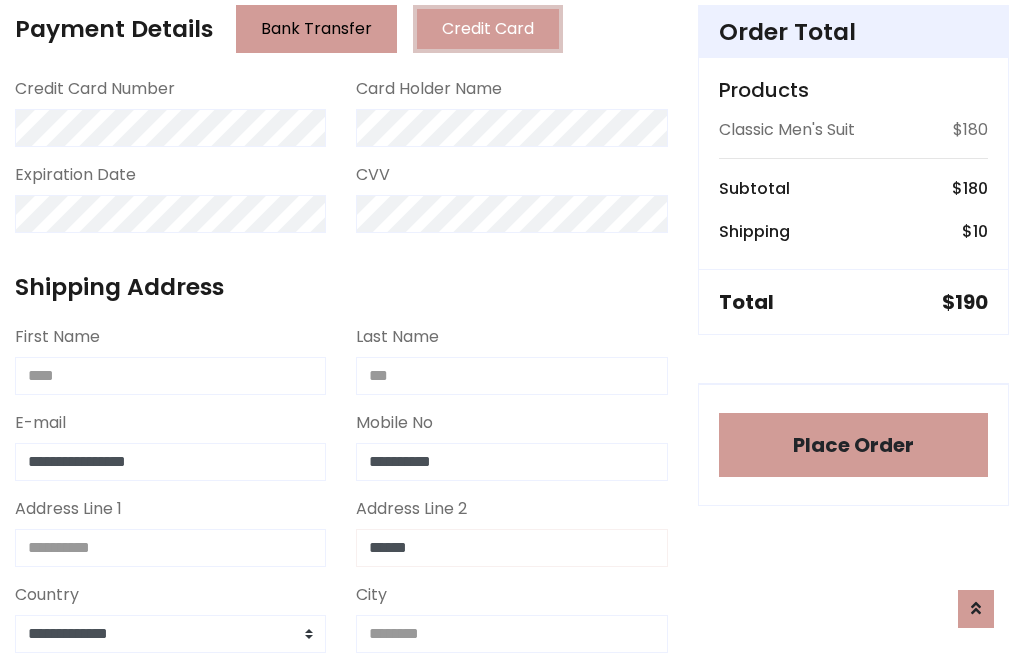 type on "******" 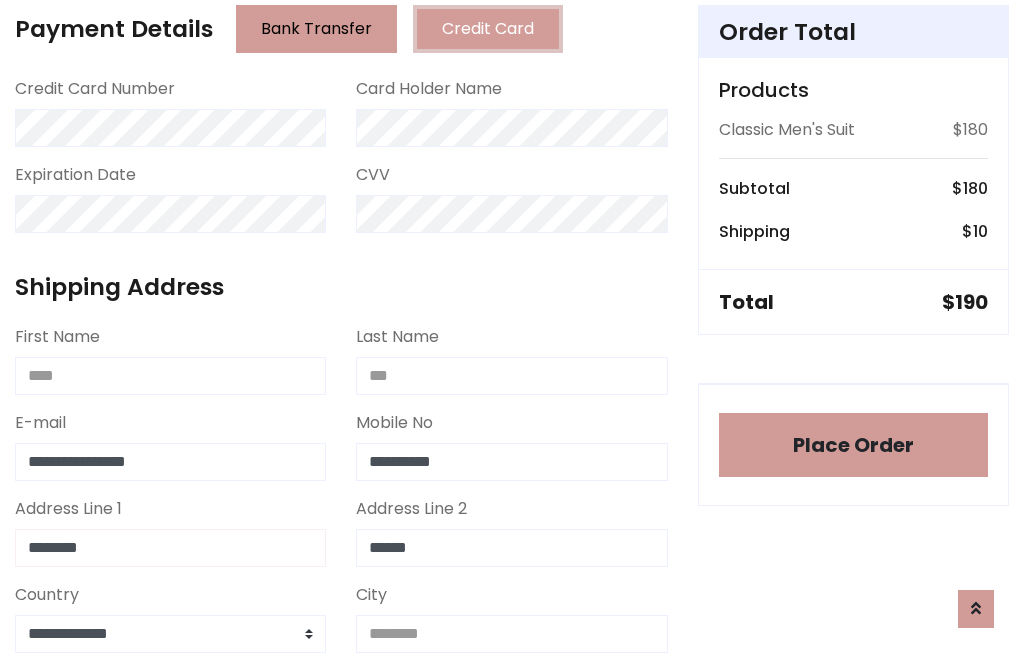 type on "********" 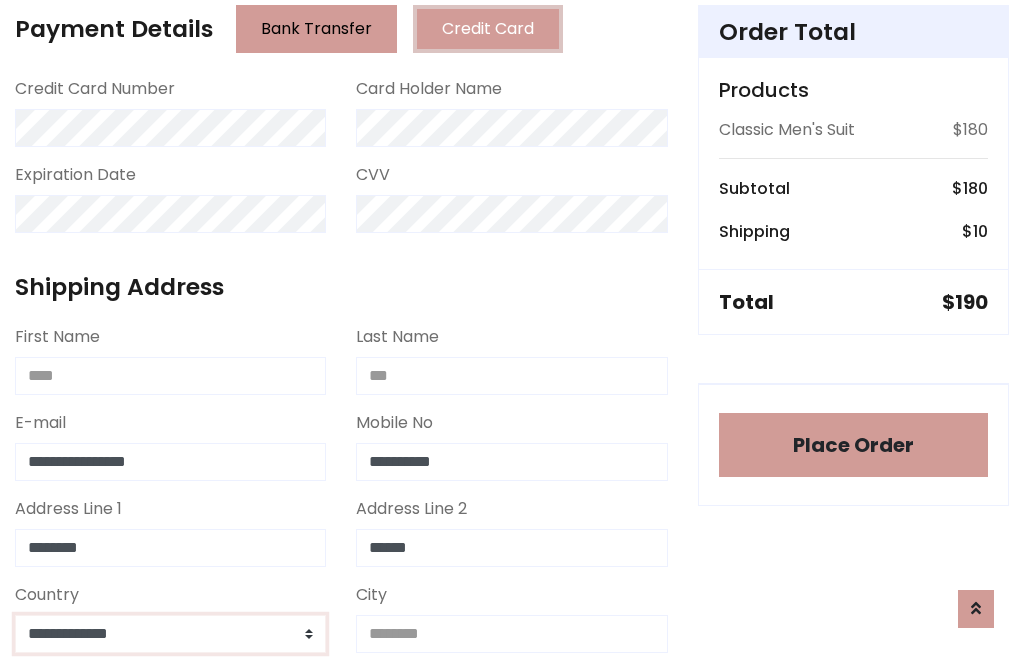 select on "*******" 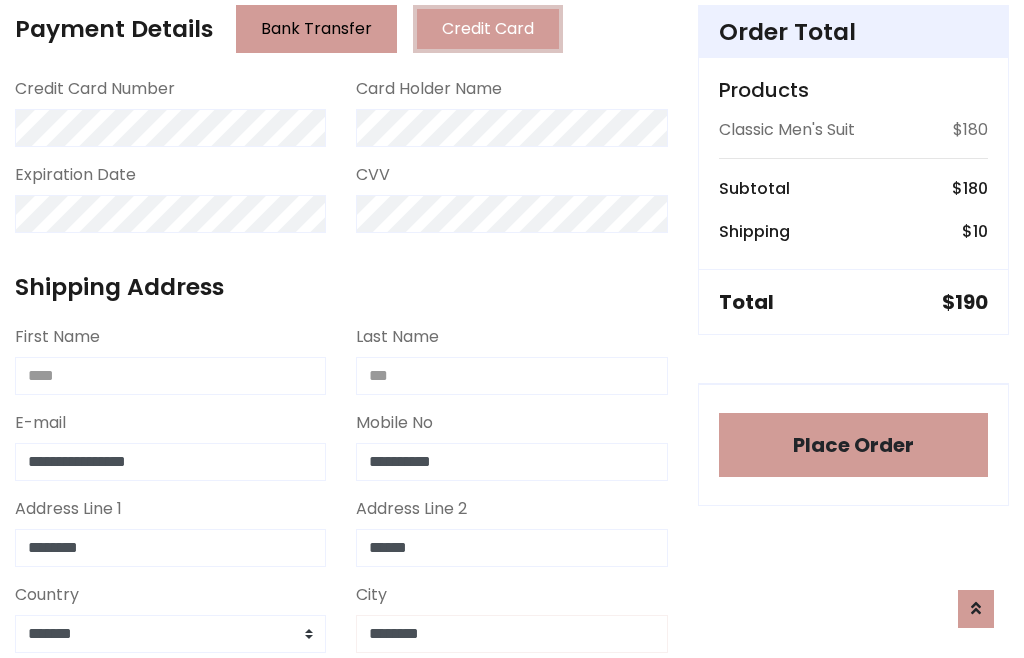 type on "********" 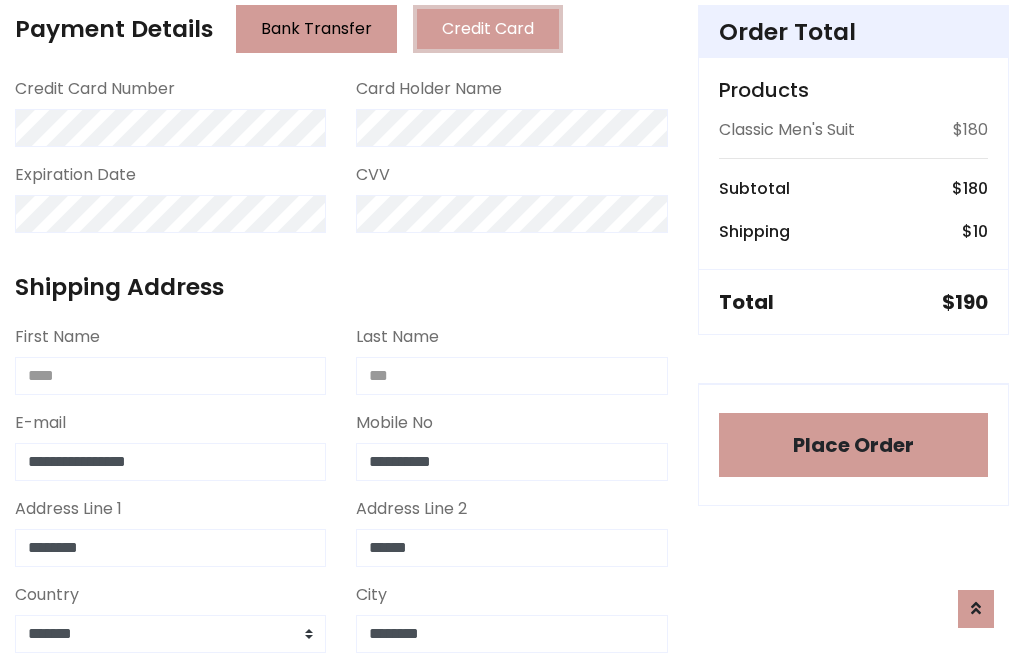 scroll, scrollTop: 654, scrollLeft: 0, axis: vertical 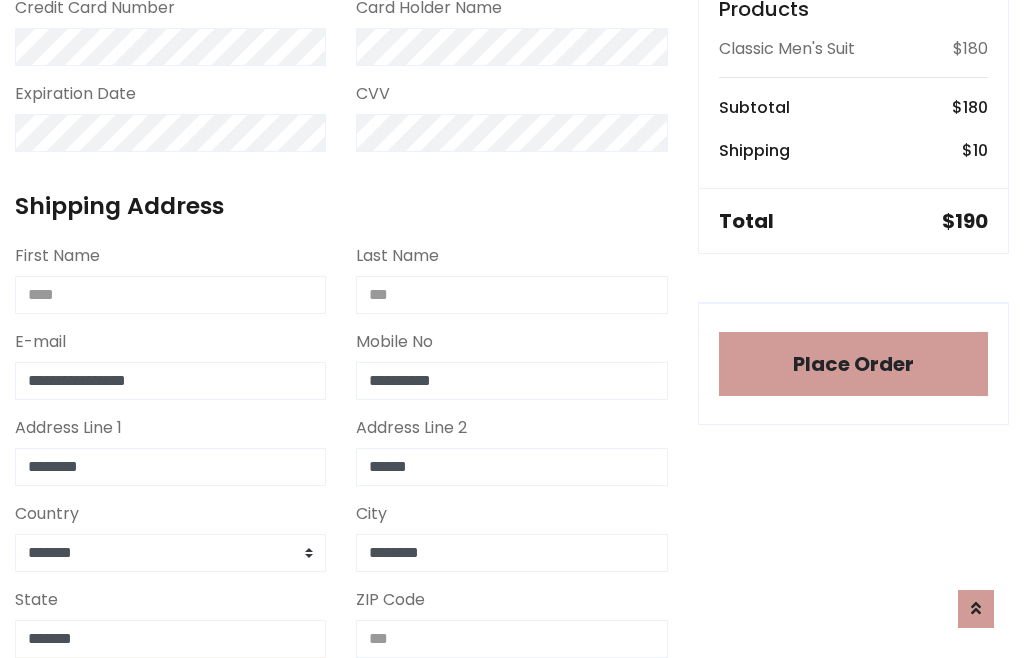 type on "*******" 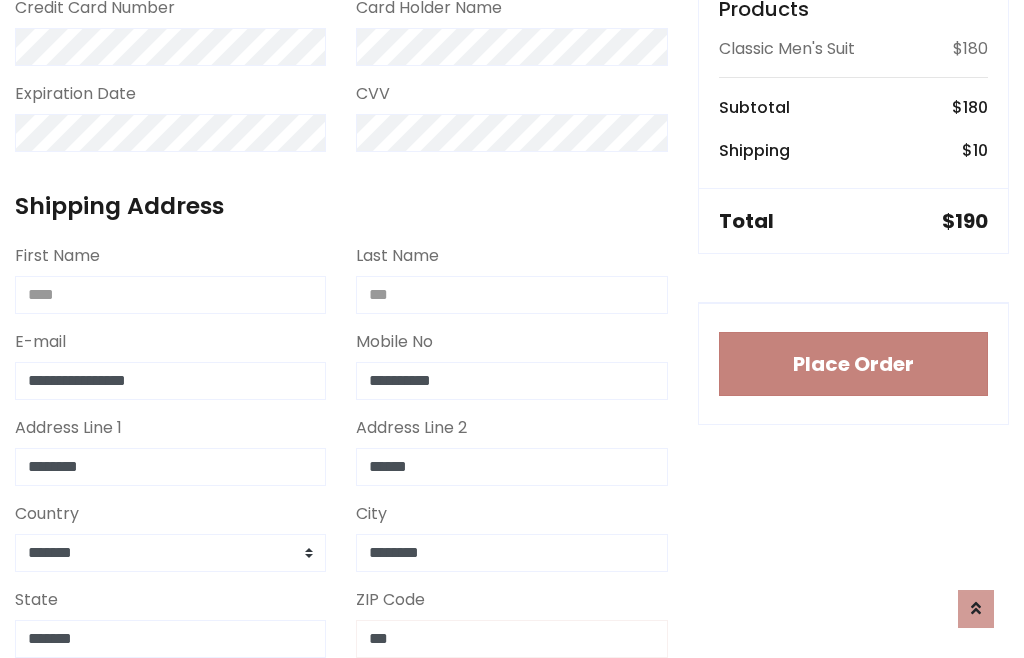 type on "***" 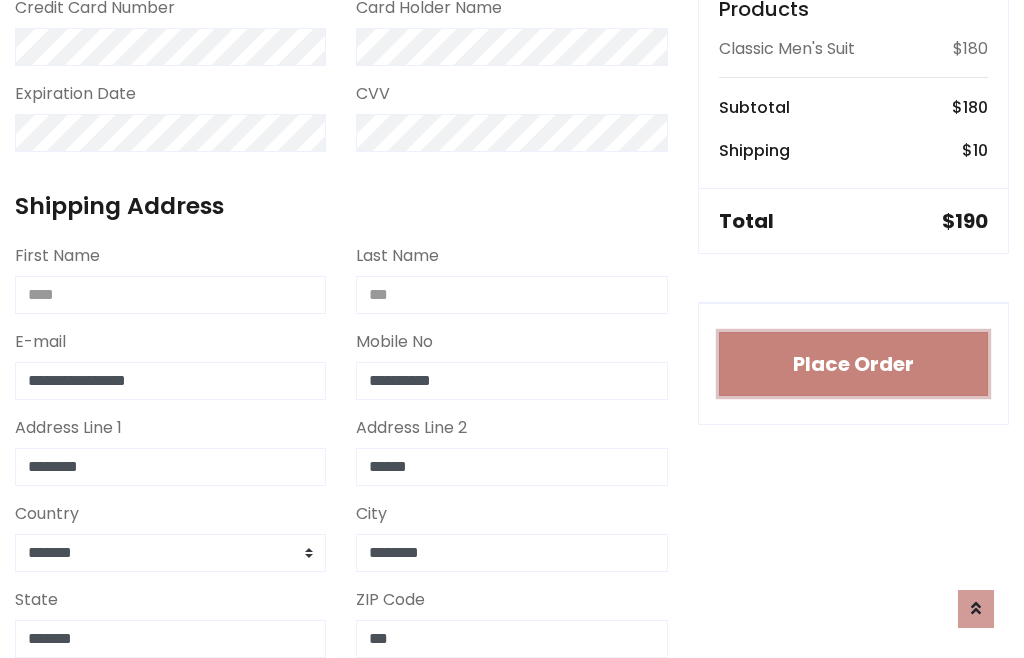 click on "Place Order" at bounding box center (853, 364) 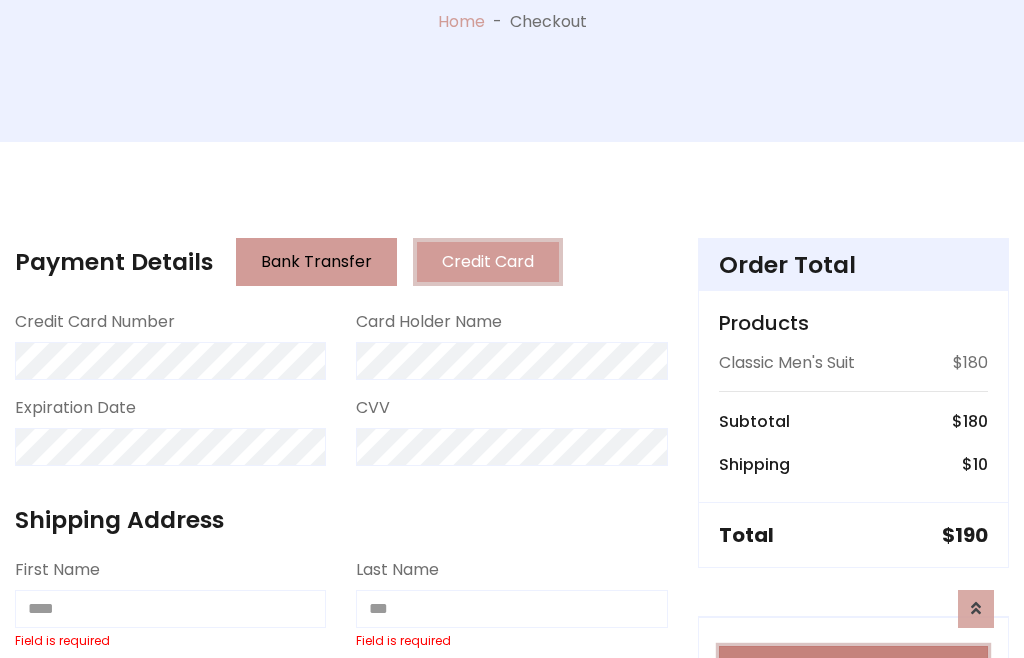 scroll, scrollTop: 0, scrollLeft: 0, axis: both 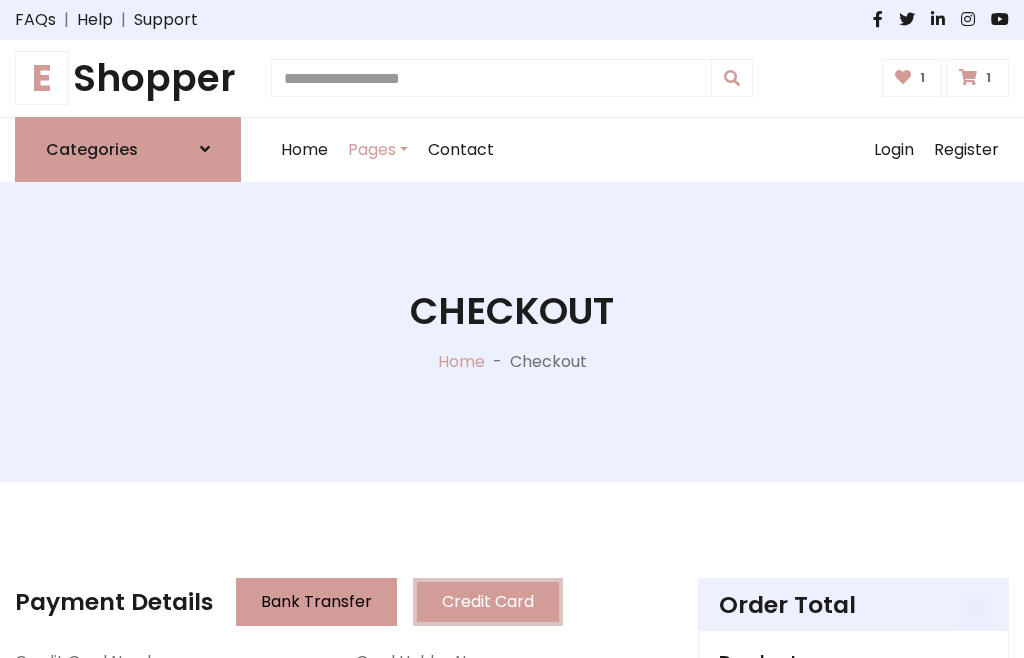 click on "E" at bounding box center [42, 78] 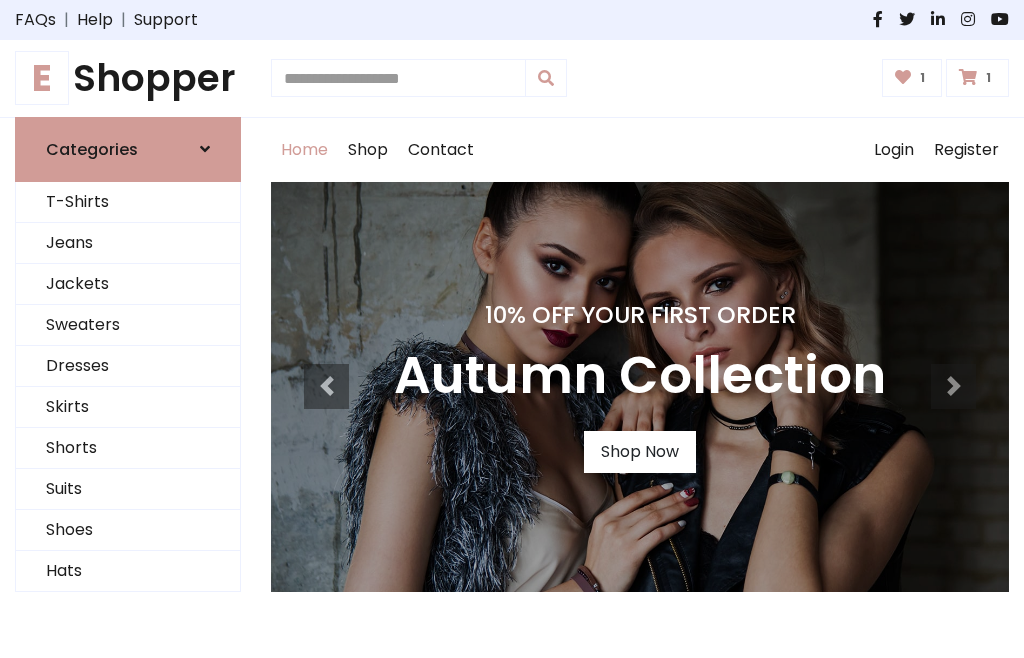 scroll, scrollTop: 0, scrollLeft: 0, axis: both 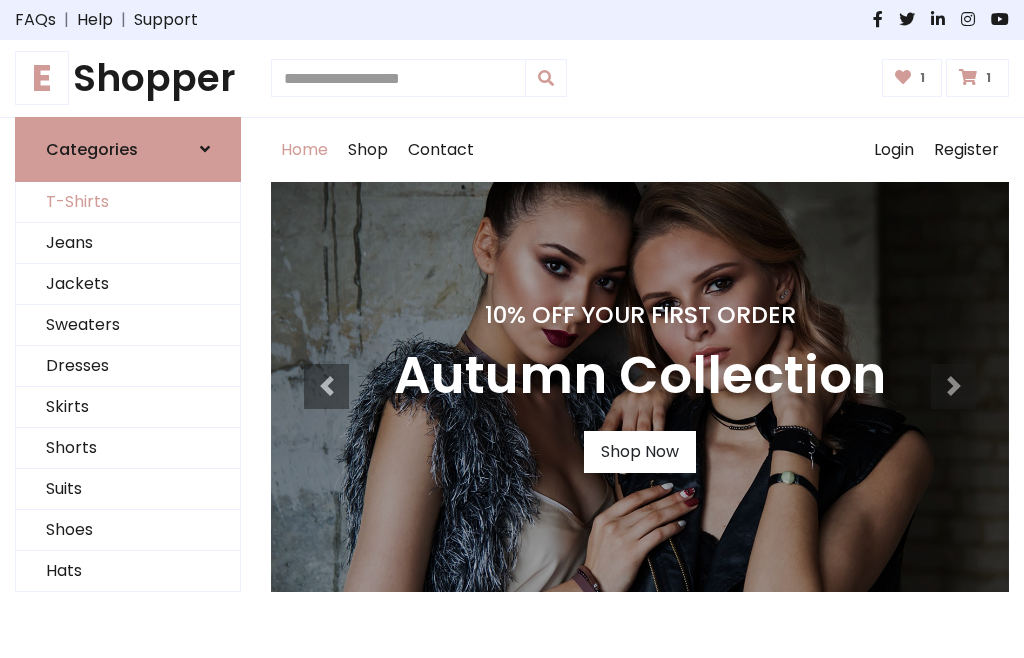 click on "T-Shirts" at bounding box center [128, 202] 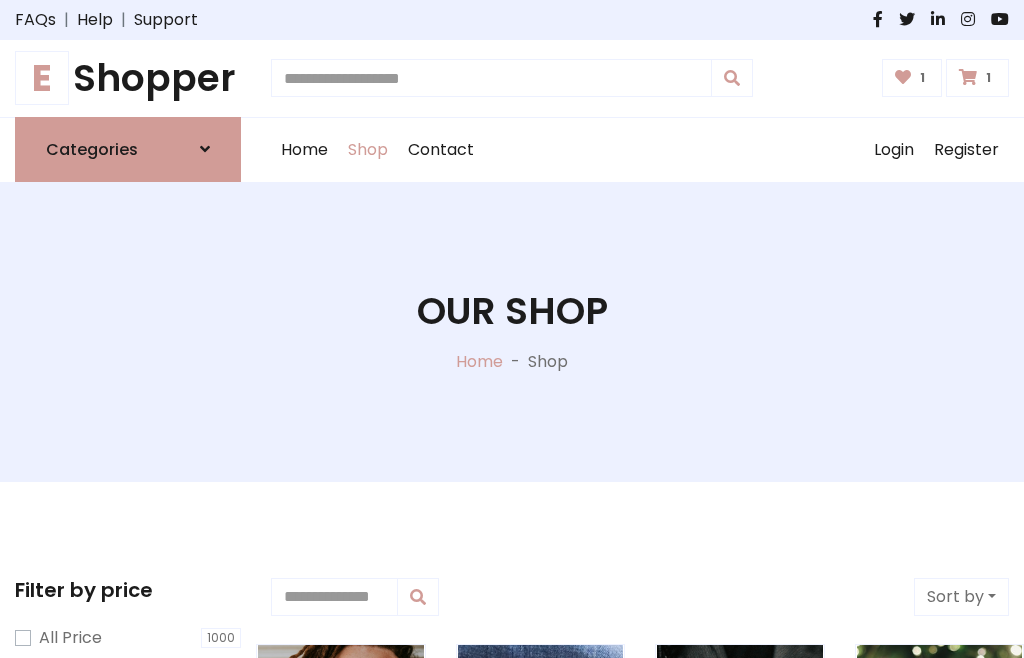 scroll, scrollTop: 0, scrollLeft: 0, axis: both 